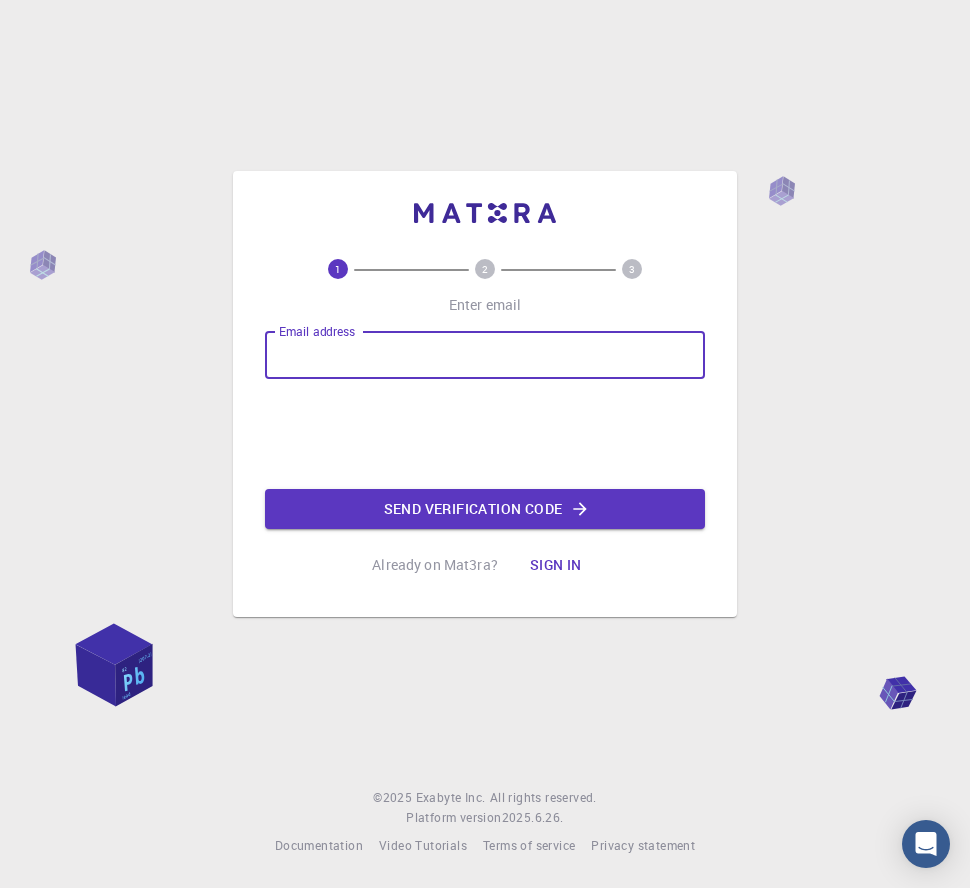 scroll, scrollTop: 0, scrollLeft: 0, axis: both 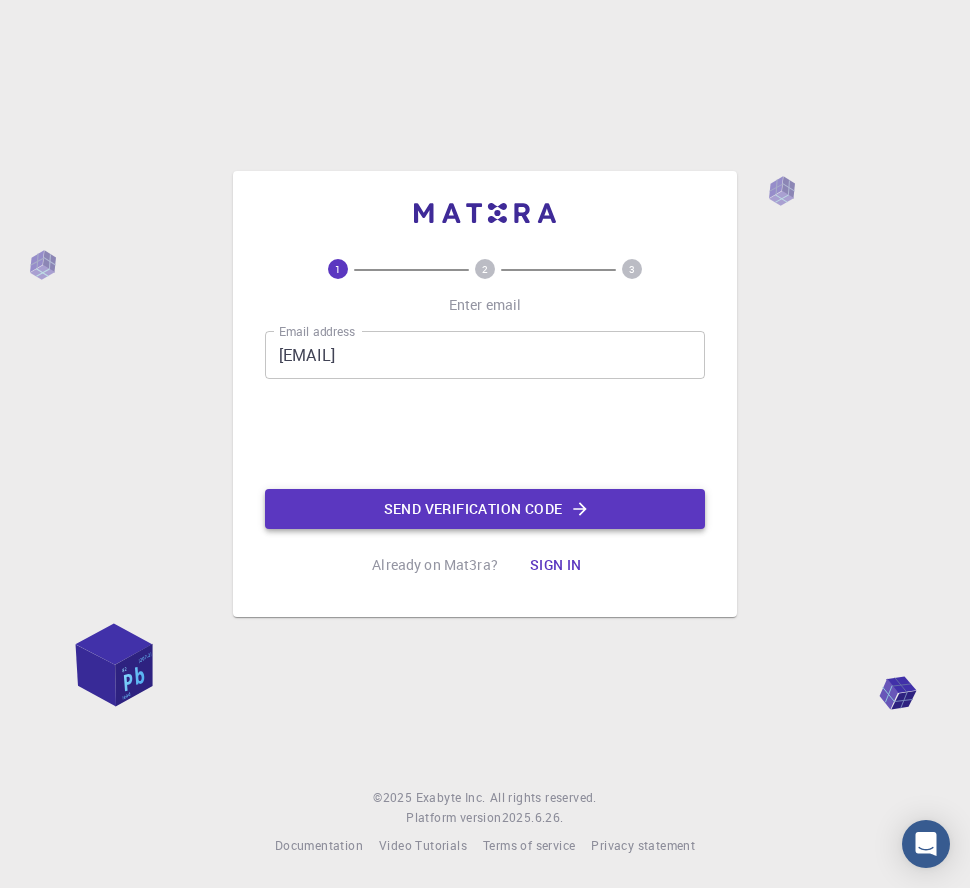 click on "Send verification code" 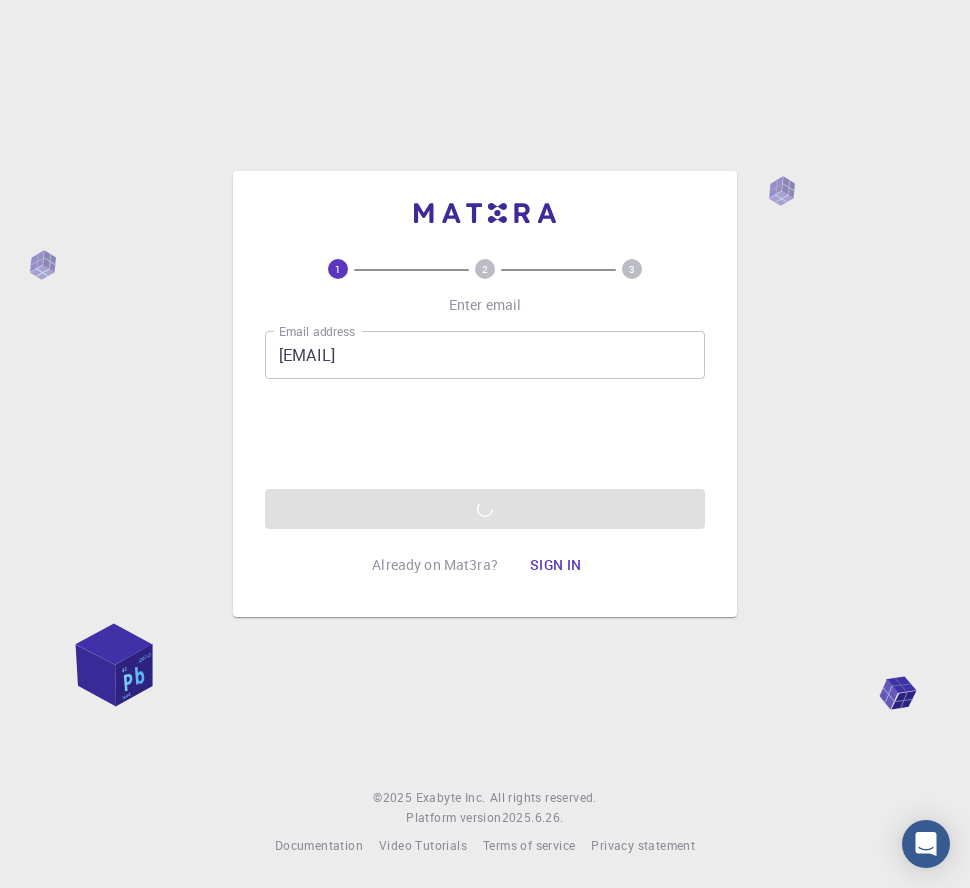 click on "Email address [EMAIL] Email address Send verification code" at bounding box center [485, 430] 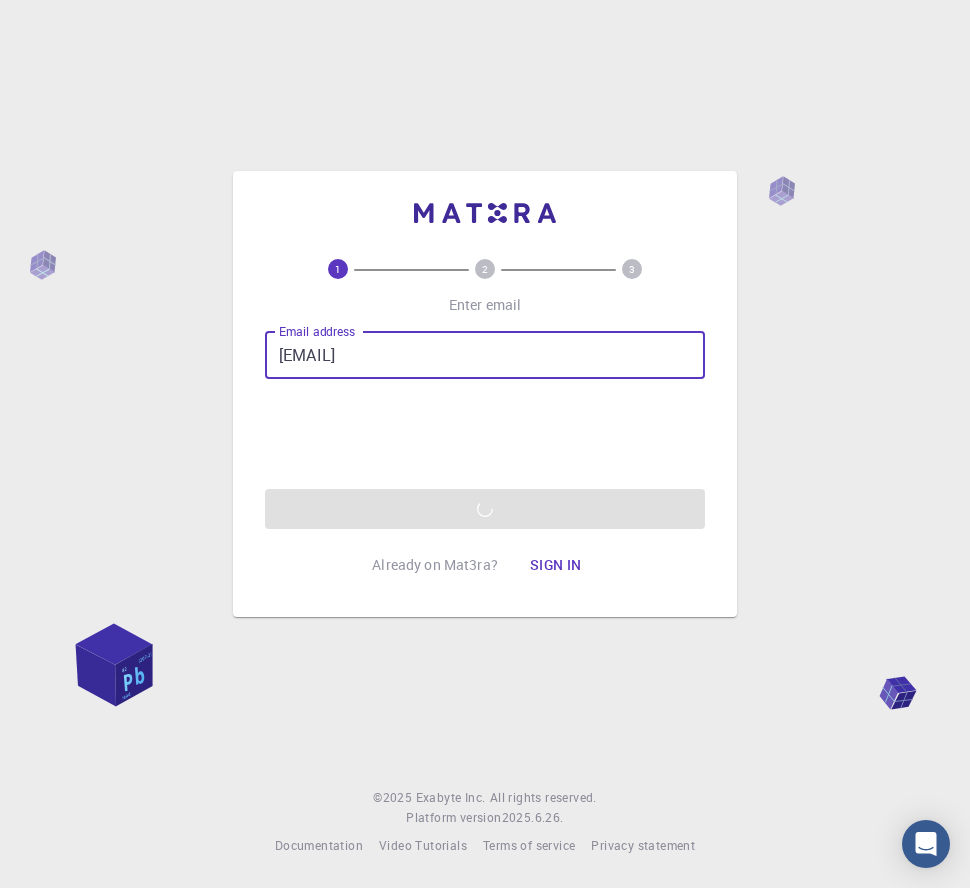 click on "[EMAIL]" at bounding box center [485, 355] 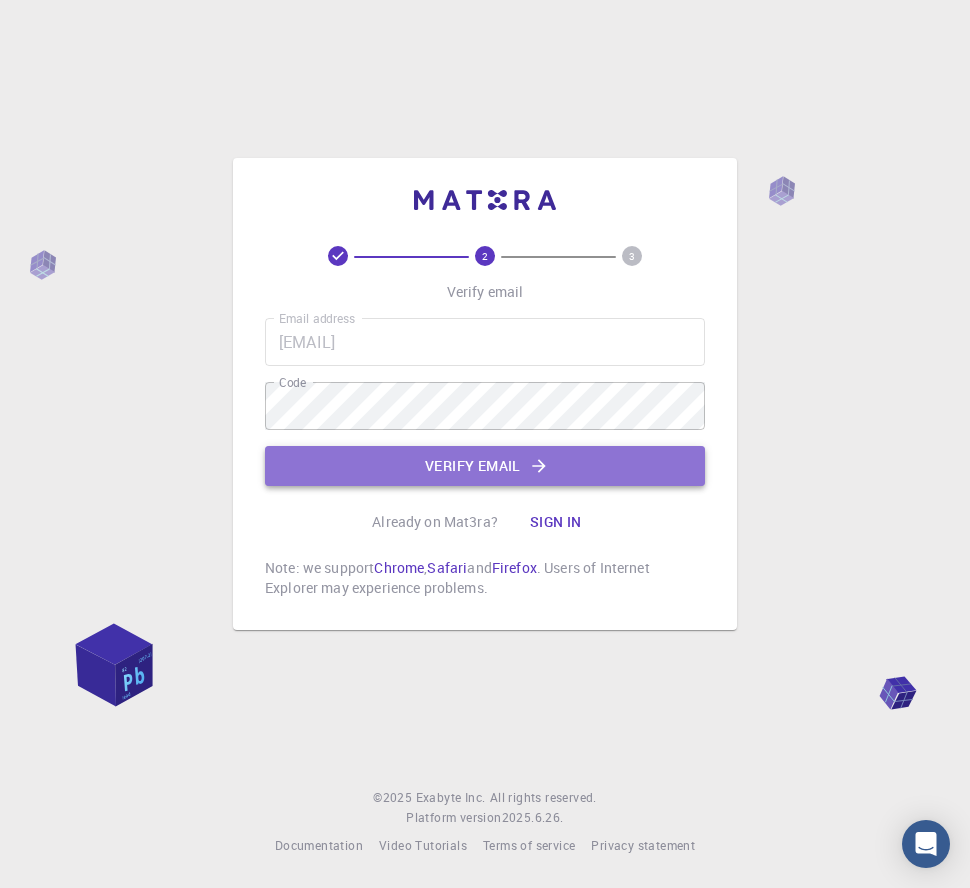 click on "Verify email" 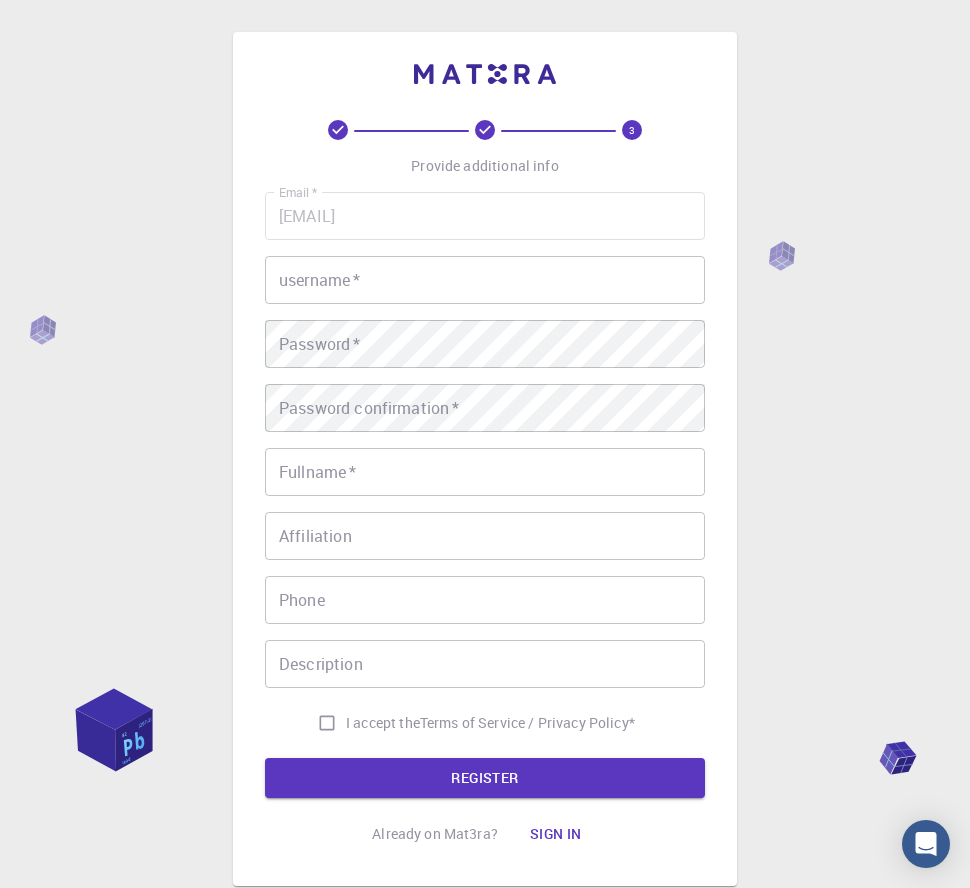 click on "username   *" at bounding box center (485, 280) 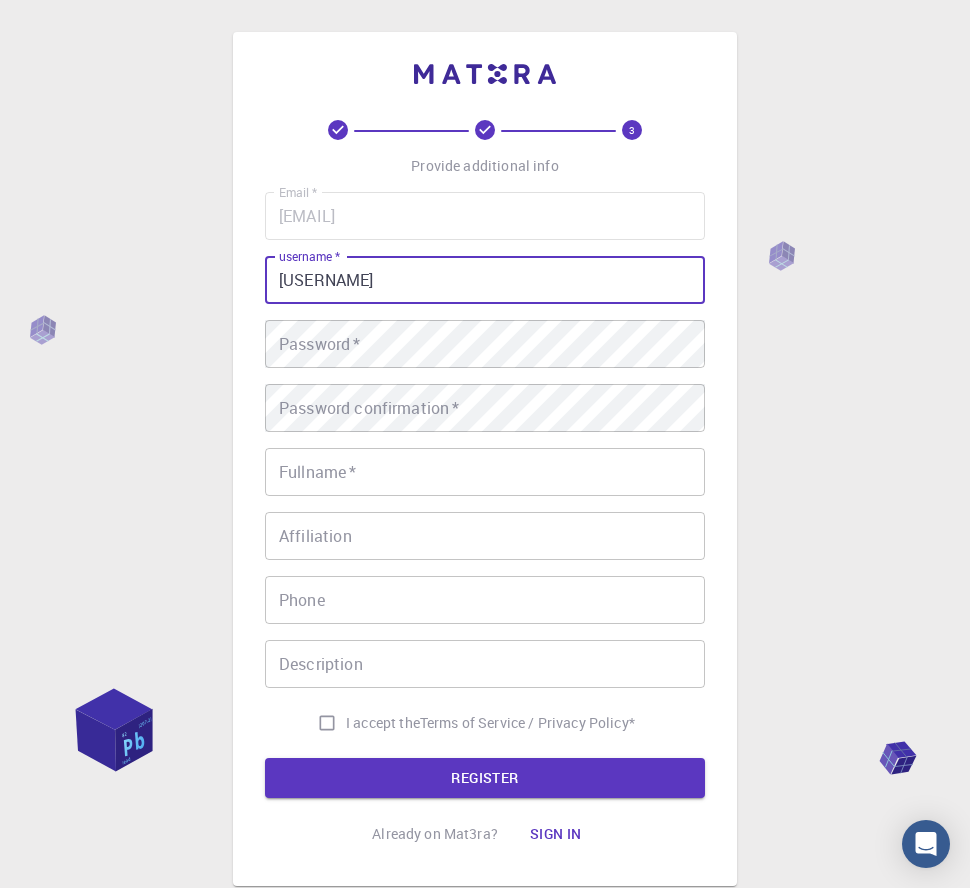 type on "[USERNAME]" 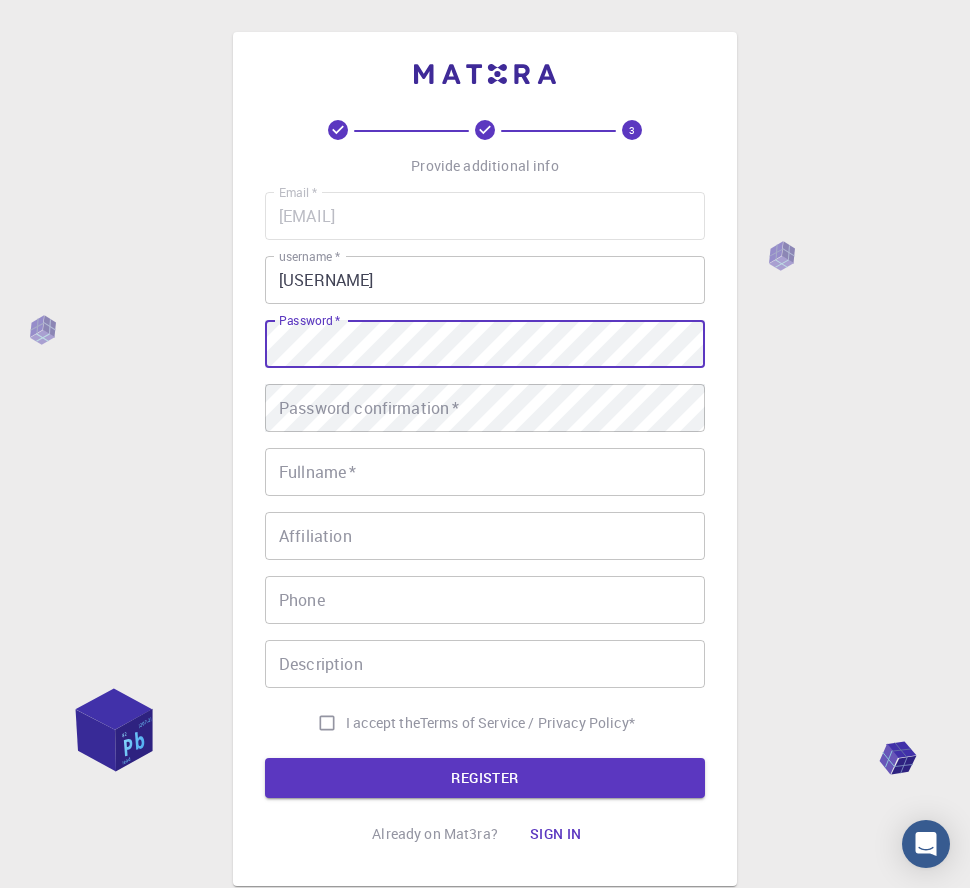 click on "Email   * [EMAIL] Email   * username   * [USERNAME] username   * Password   * Password   * Password confirmation   * Password confirmation   * Fullname   * Fullname   * Affiliation Affiliation Phone Phone Description Description I accept the  Terms of Service / Privacy Policy  *" at bounding box center (485, 467) 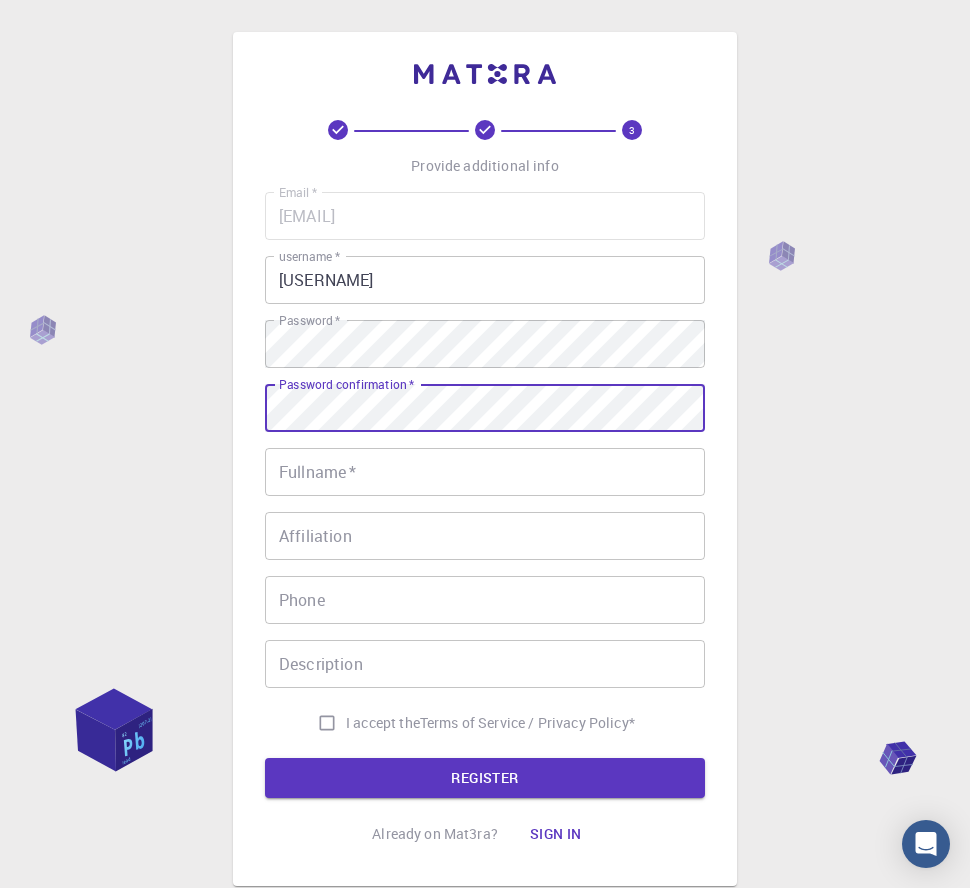 click on "Password confirmation   * Password confirmation   *" at bounding box center (485, 408) 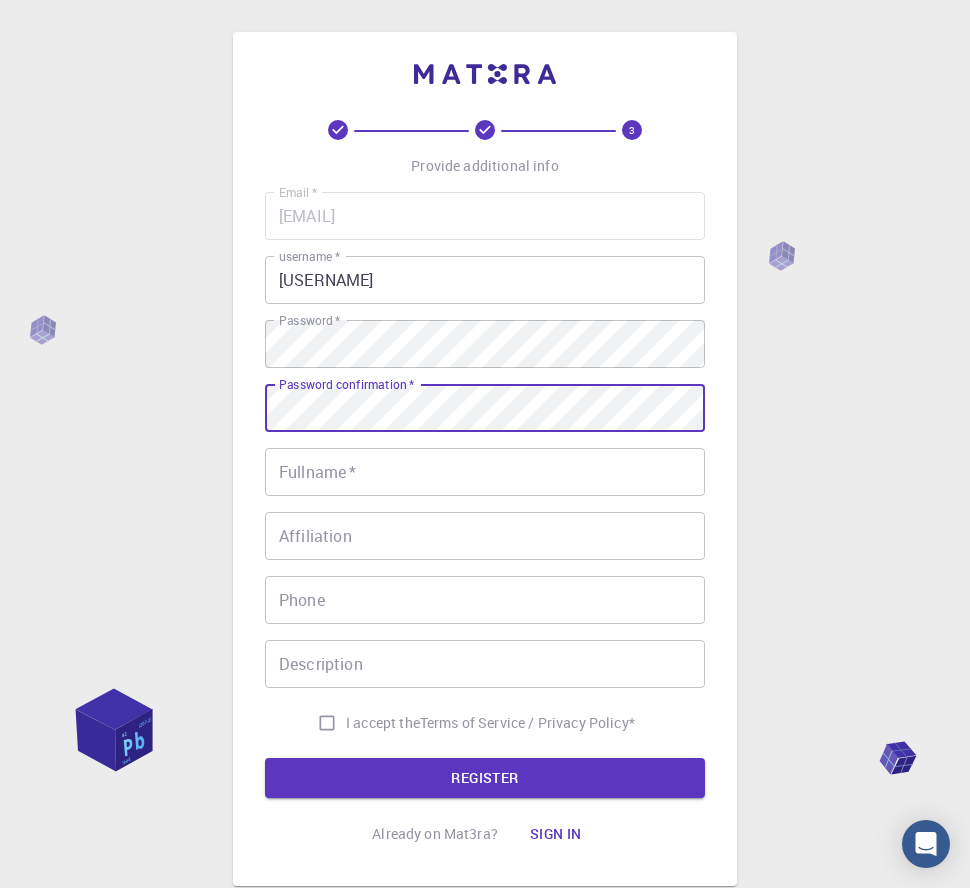 click on "Fullname   *" at bounding box center [485, 472] 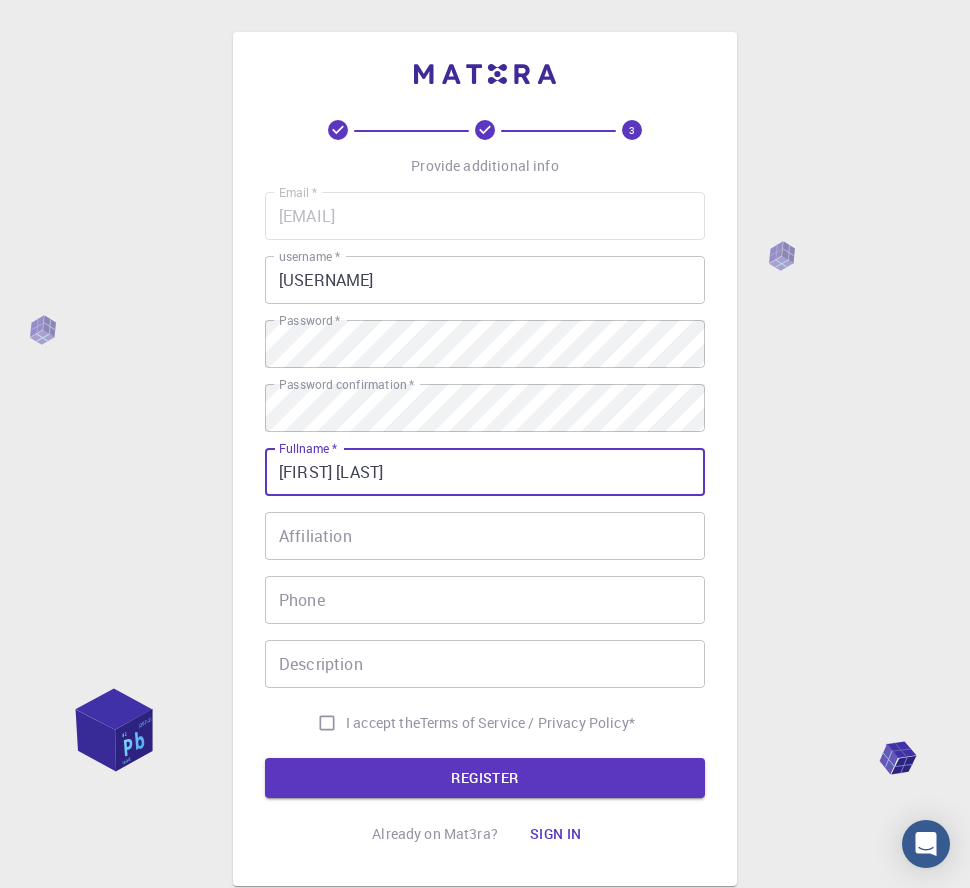 type on "[FIRST] [LAST]" 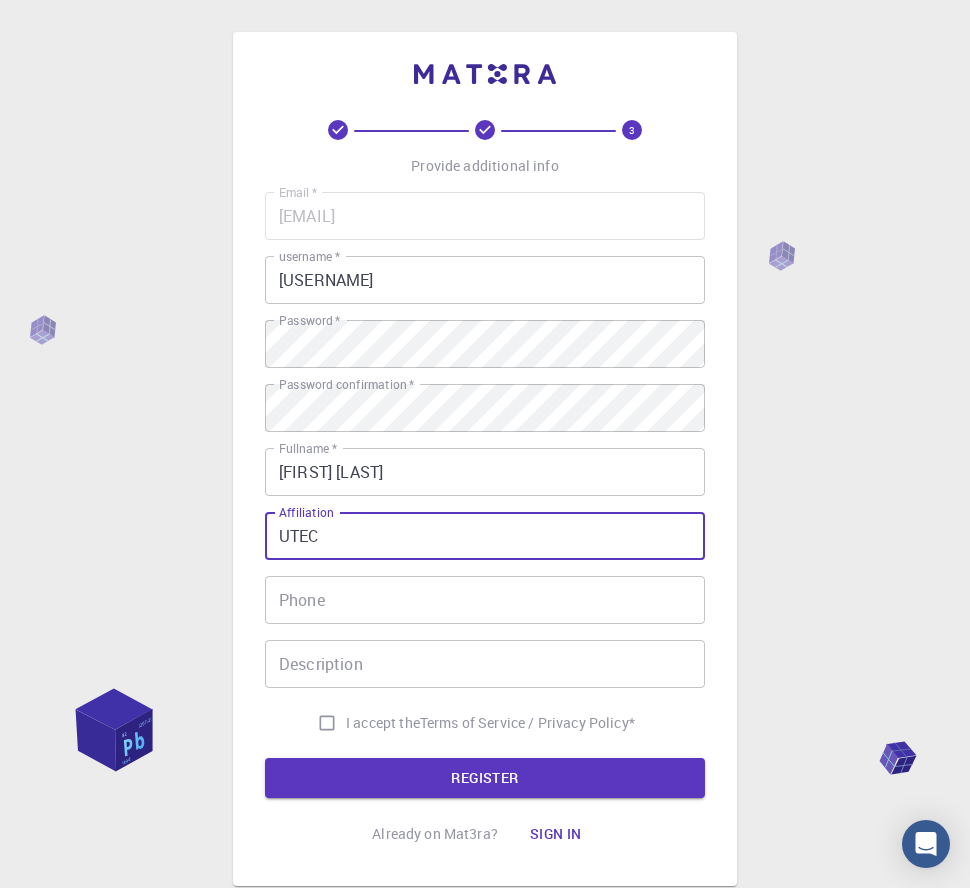 type on "UTEC" 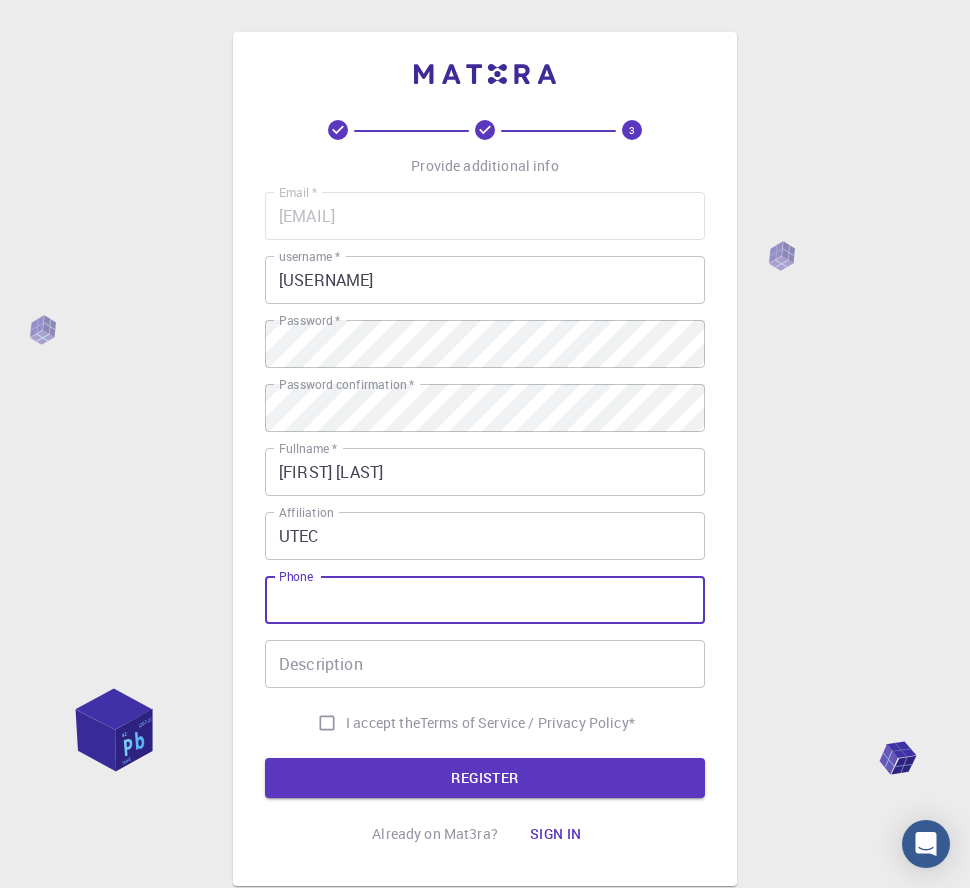 click on "Phone" at bounding box center (485, 600) 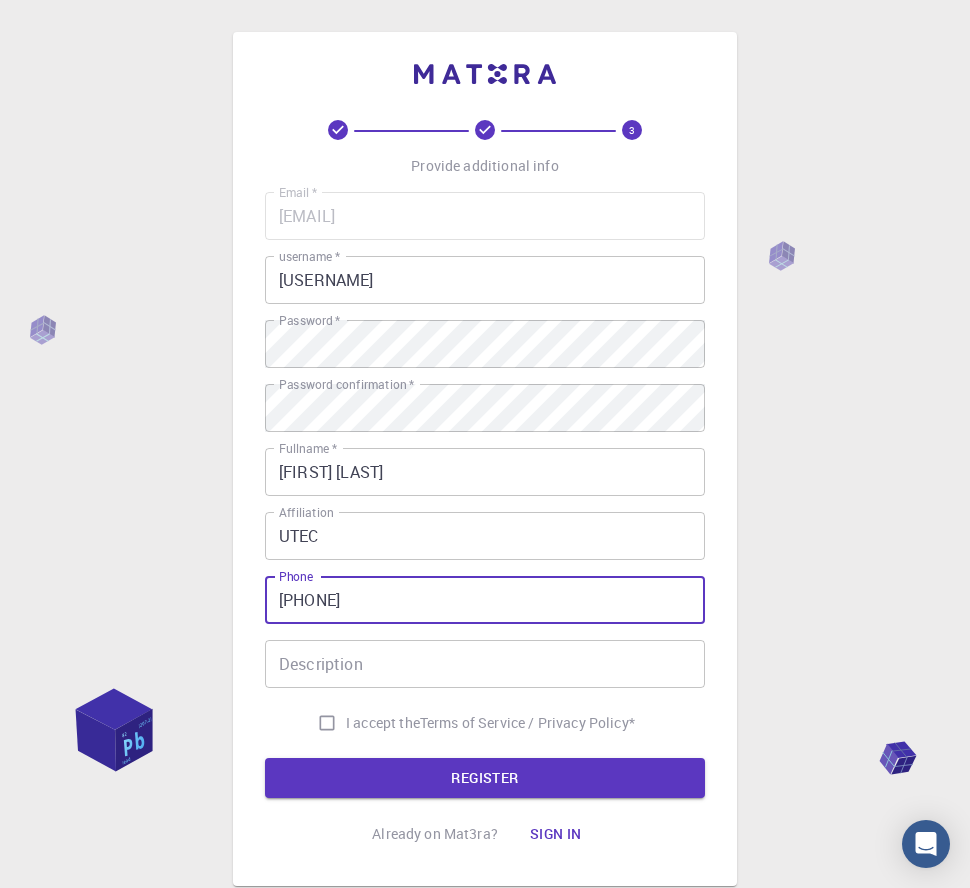 type on "[PHONE]" 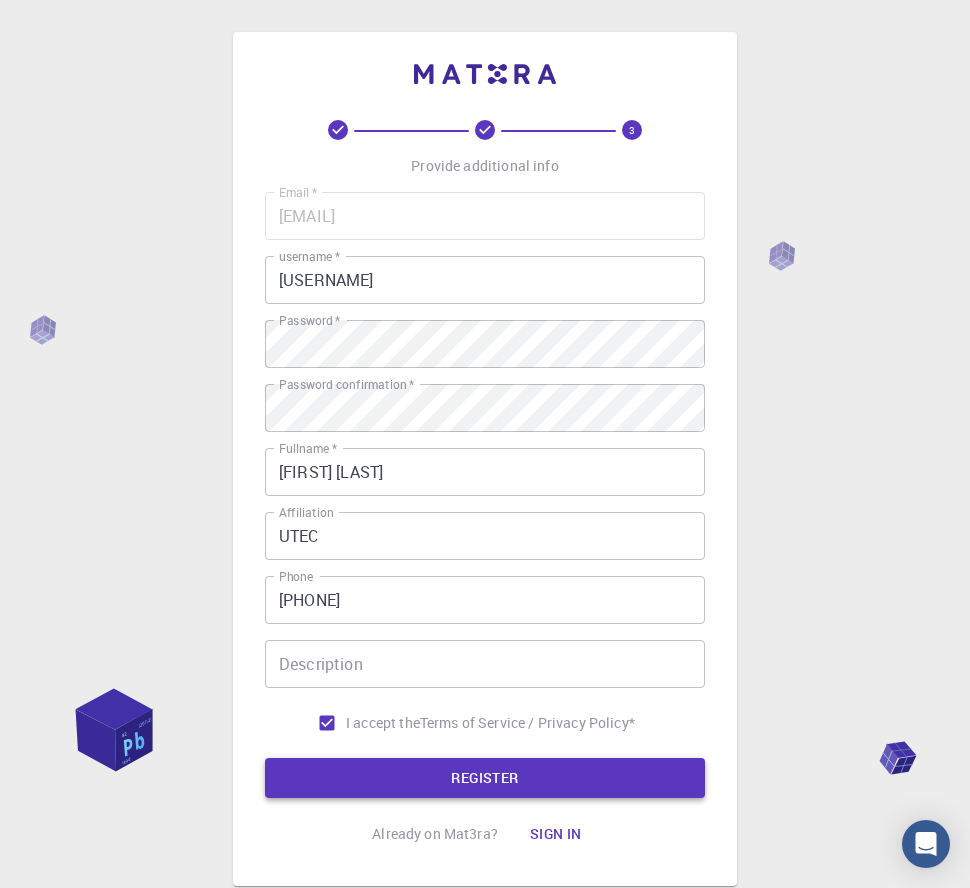 click on "REGISTER" at bounding box center [485, 778] 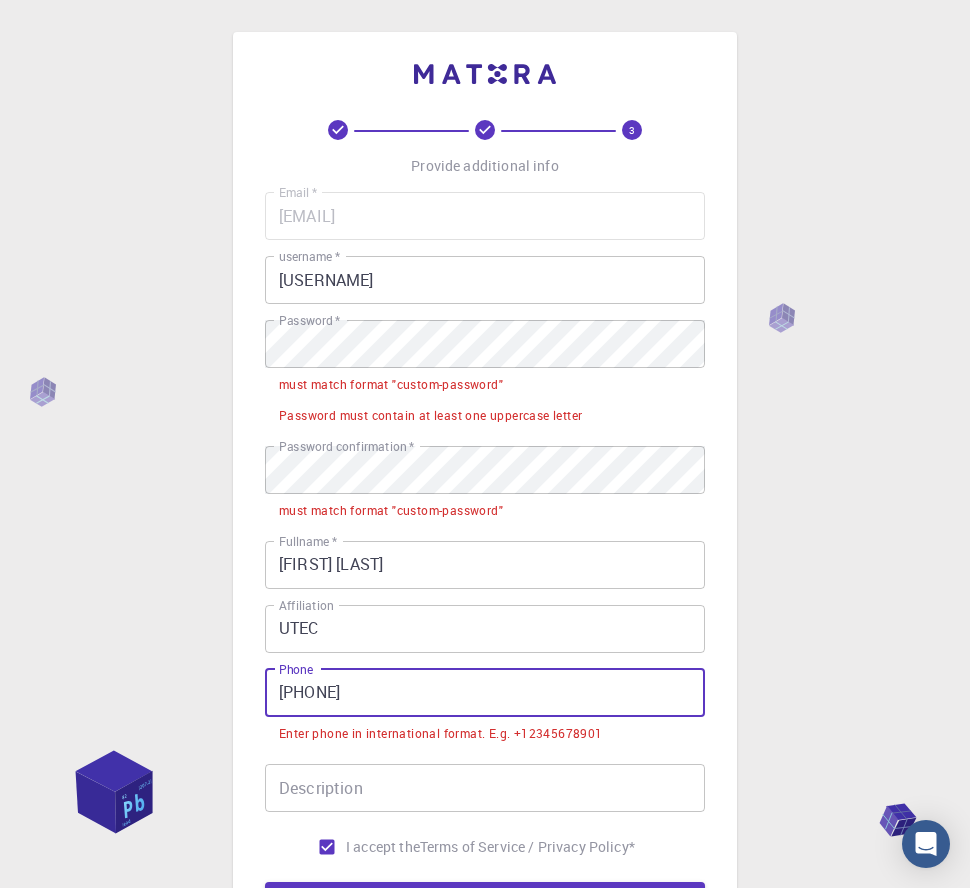 click on "[PHONE]" at bounding box center [485, 693] 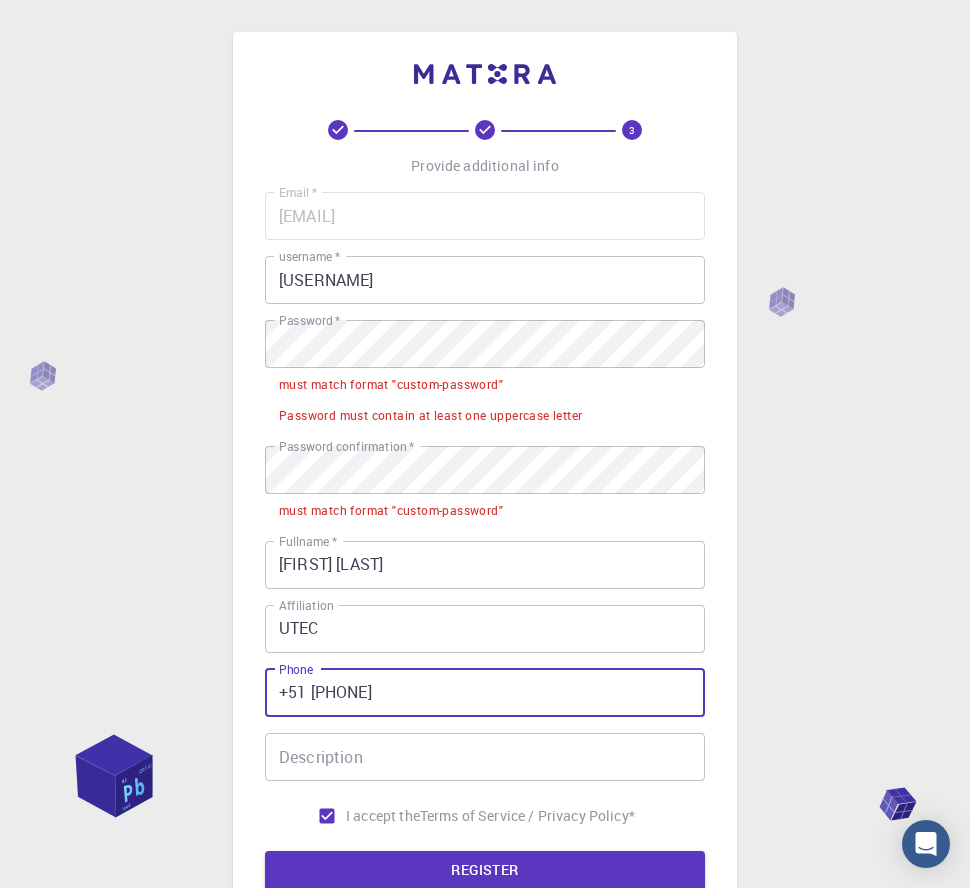 click on "Description Description" at bounding box center (485, 757) 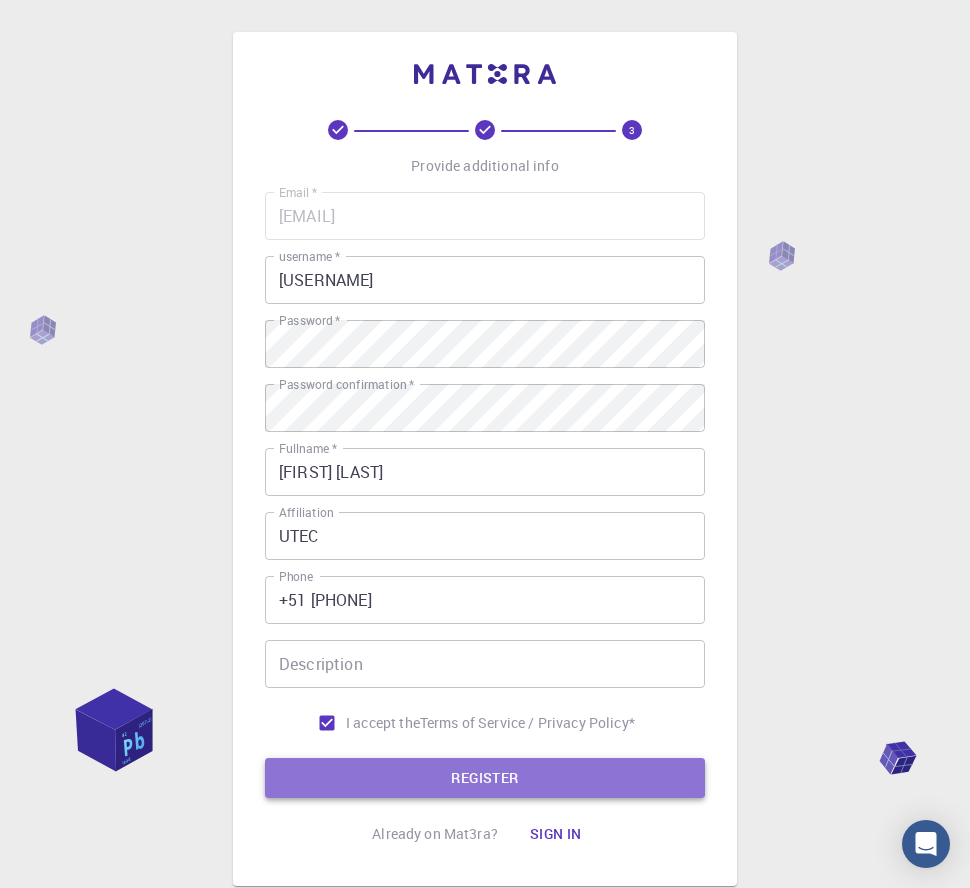 click on "REGISTER" at bounding box center [485, 778] 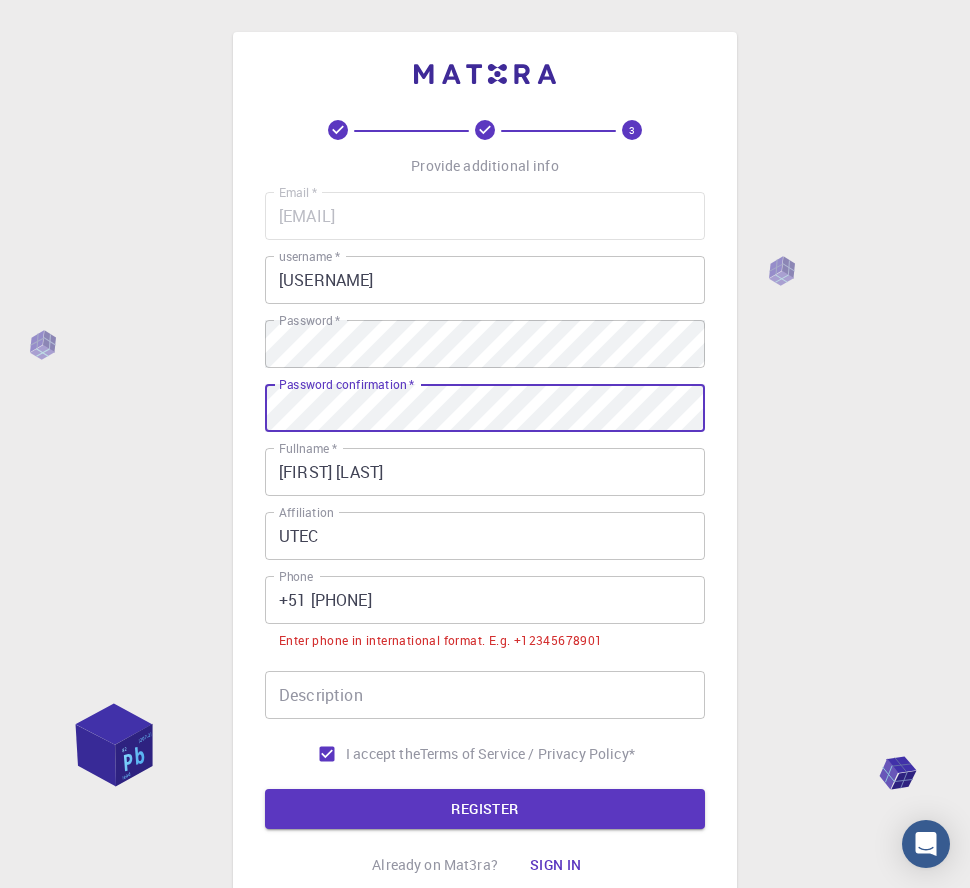 click on "+51 [PHONE]" at bounding box center [485, 600] 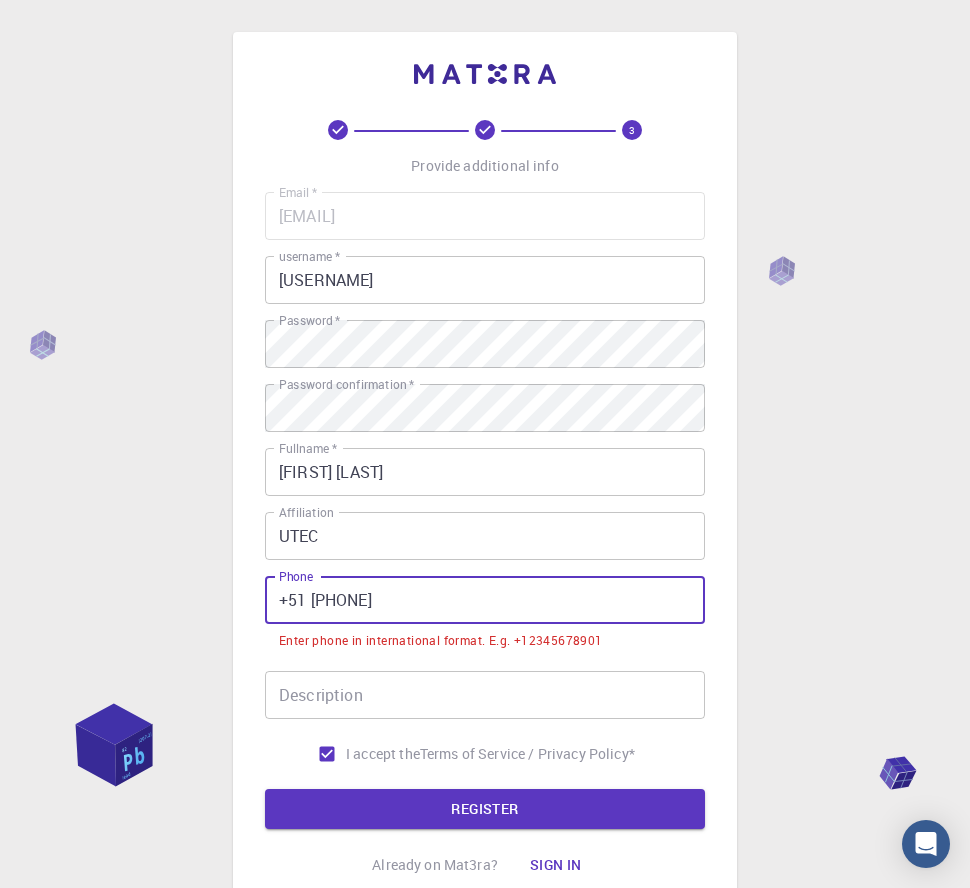 click on "+51 [PHONE]" at bounding box center (485, 600) 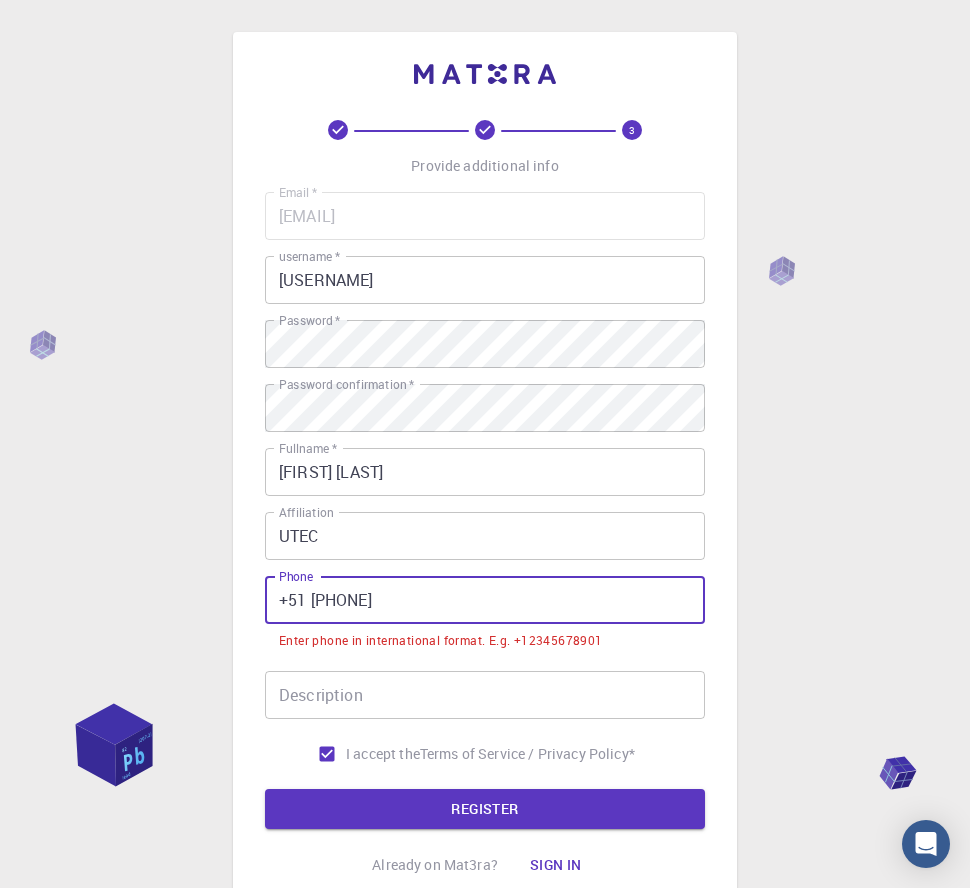 click on "+51 [PHONE]" at bounding box center [485, 600] 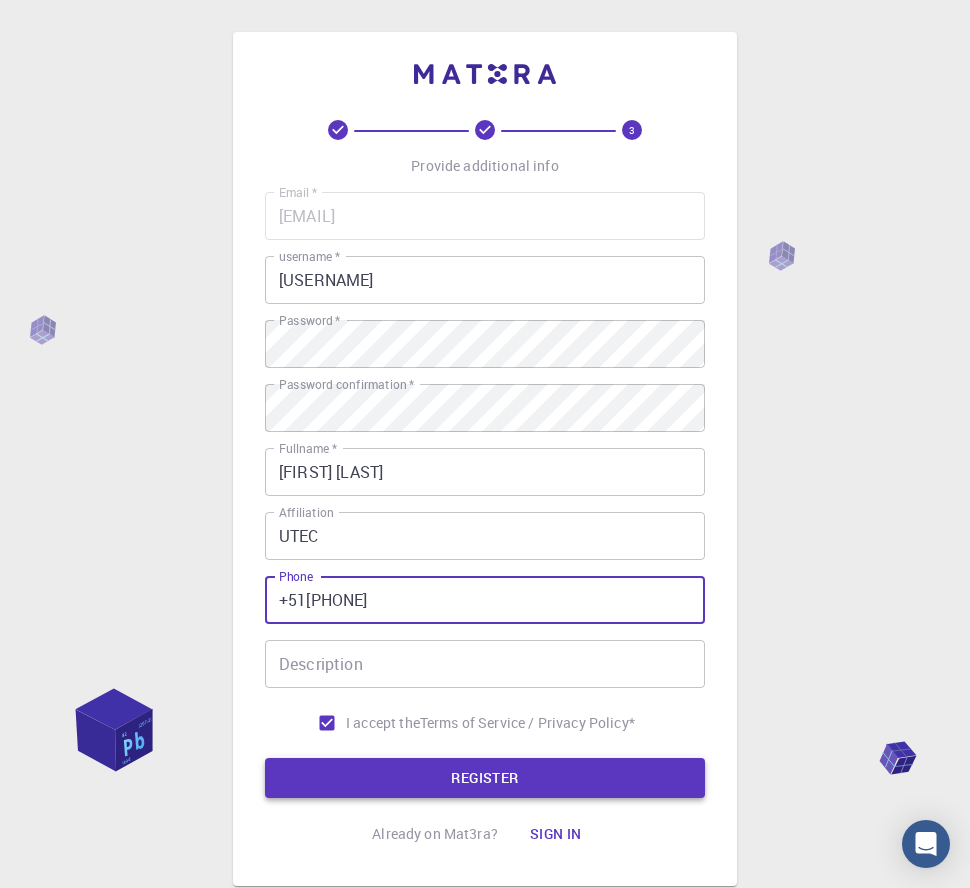 type on "+51[PHONE]" 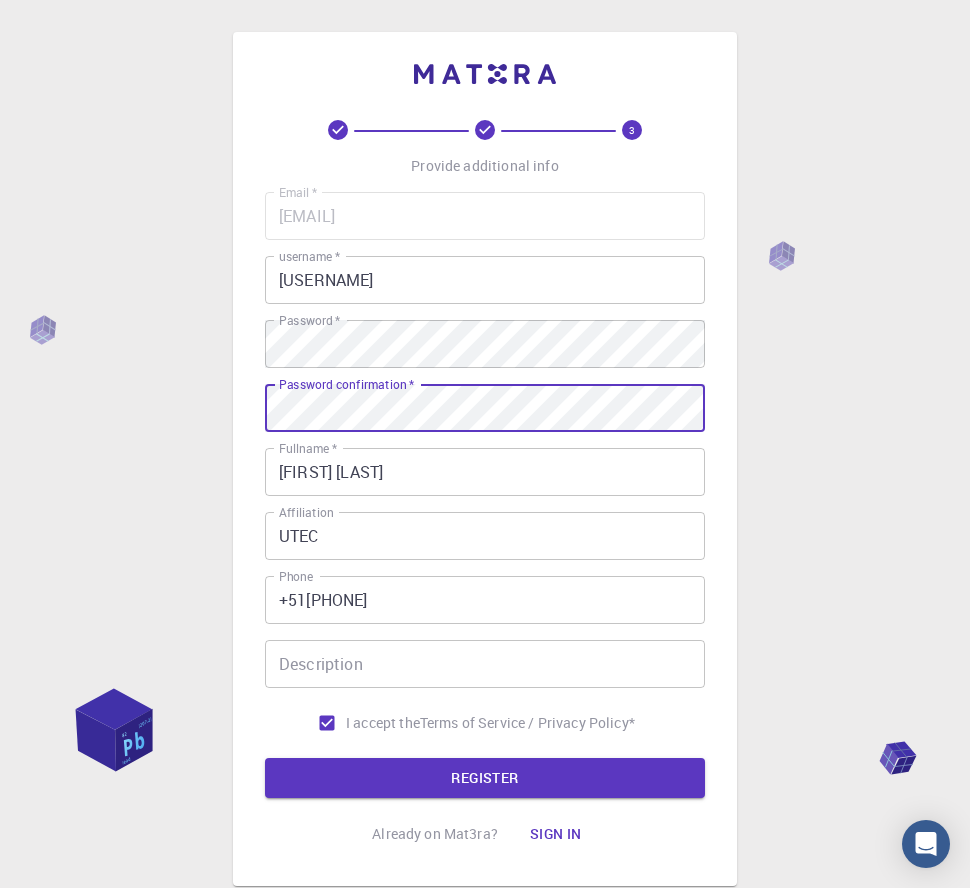 click on "REGISTER" at bounding box center (485, 778) 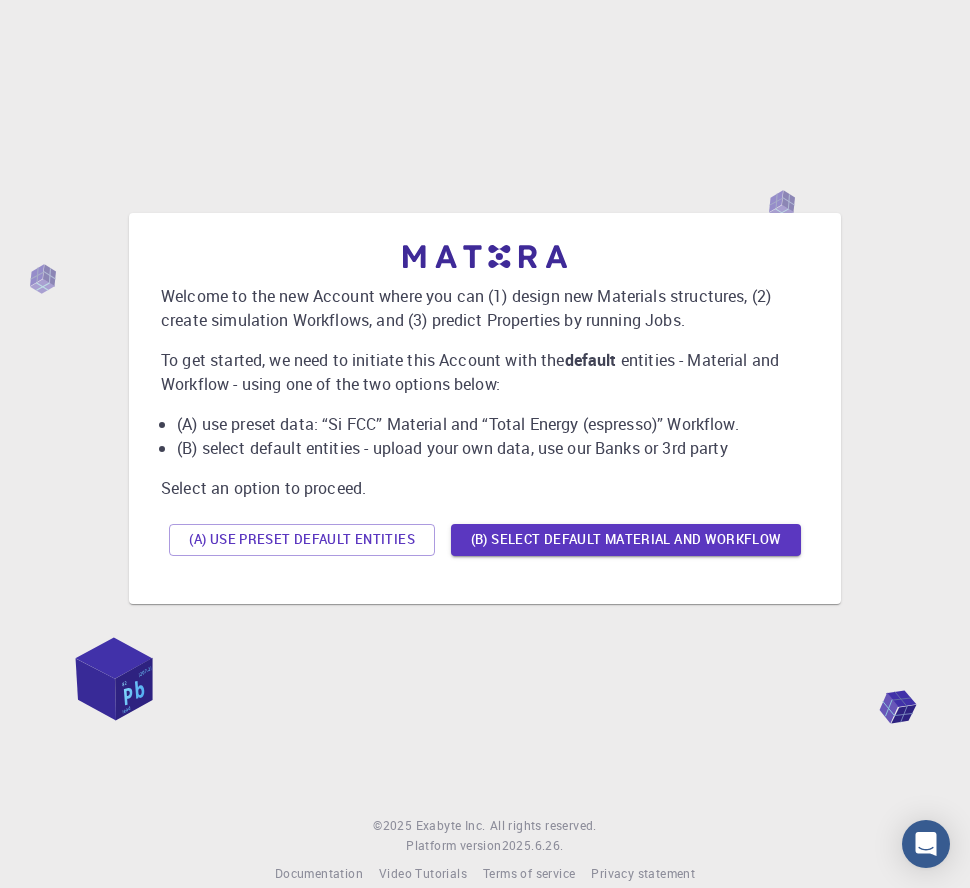 scroll, scrollTop: 0, scrollLeft: 0, axis: both 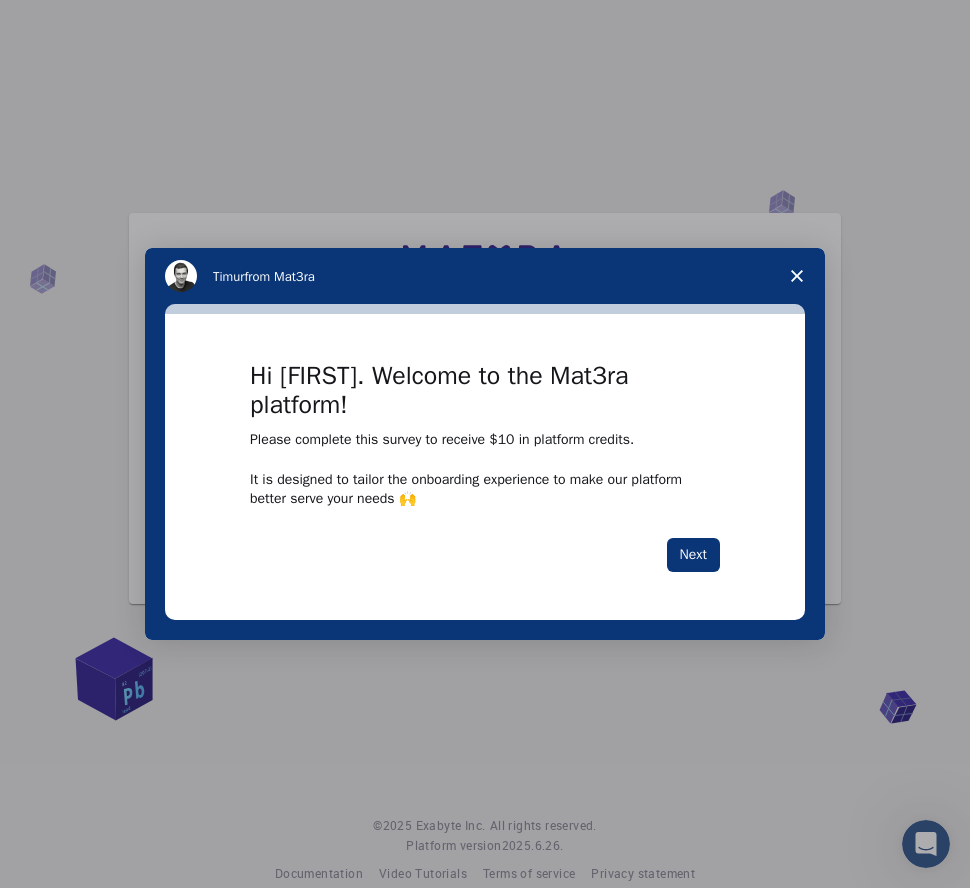 click on "Hi [FIRST]. Welcome to the Mat3ra platform!" at bounding box center (485, 396) 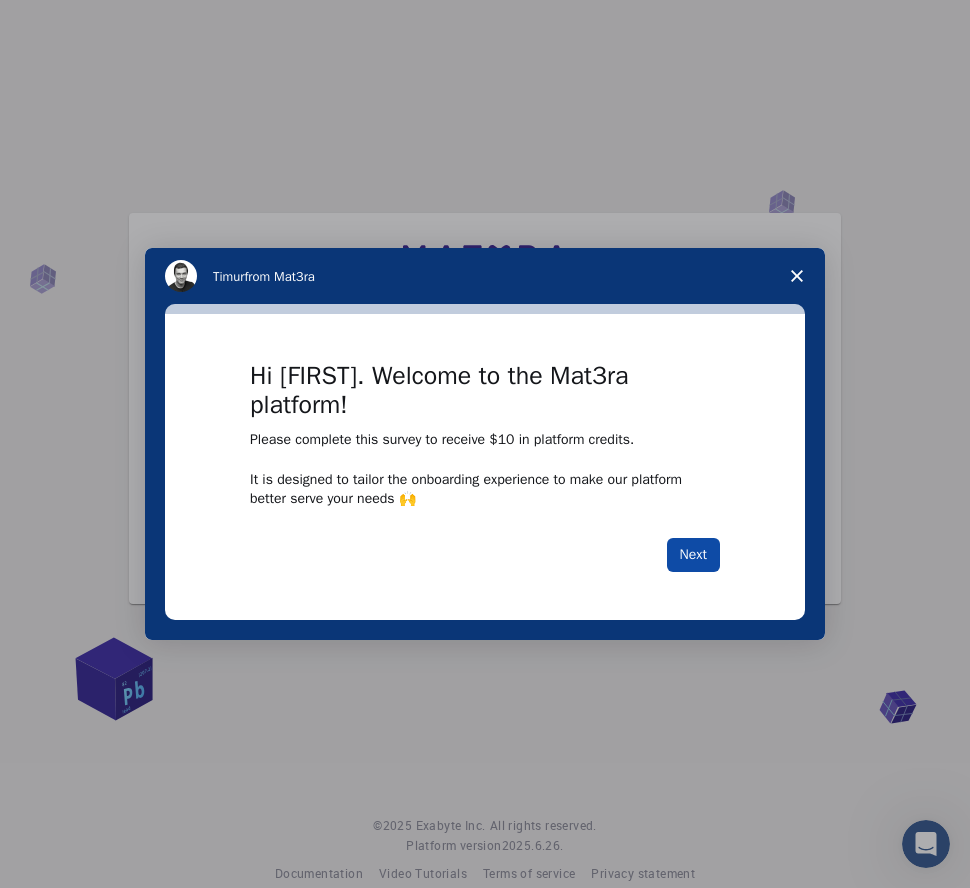 click on "Next" at bounding box center [693, 555] 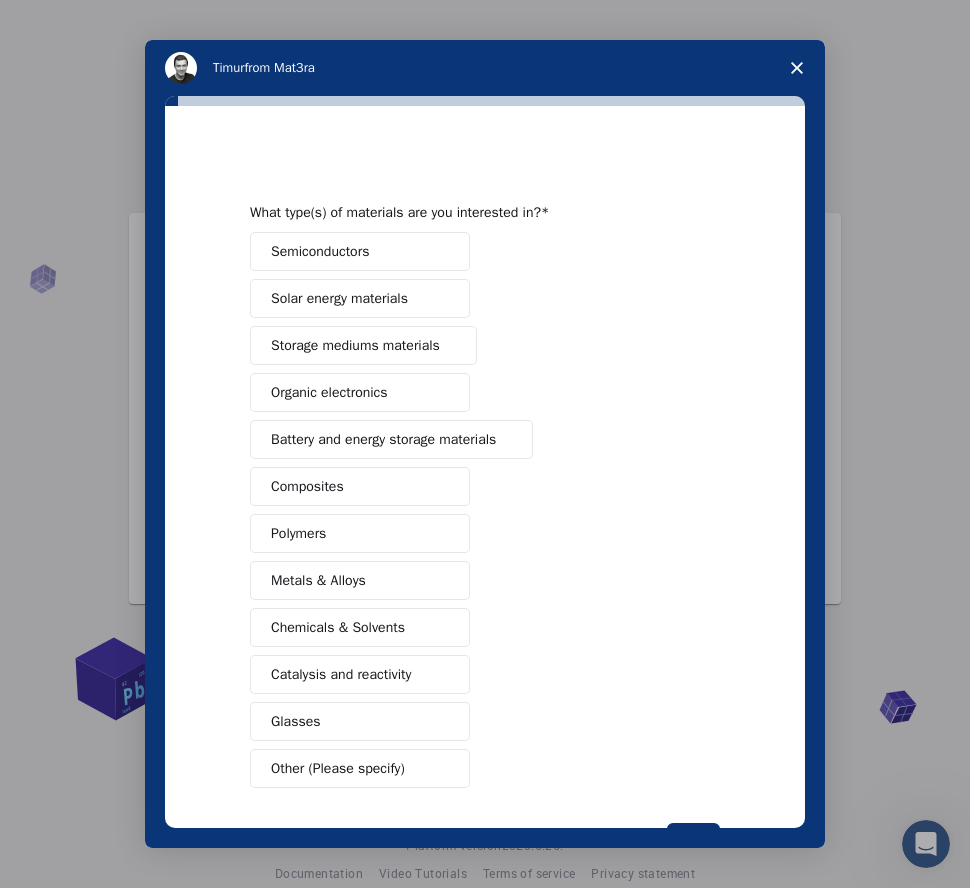 click at bounding box center [797, 68] 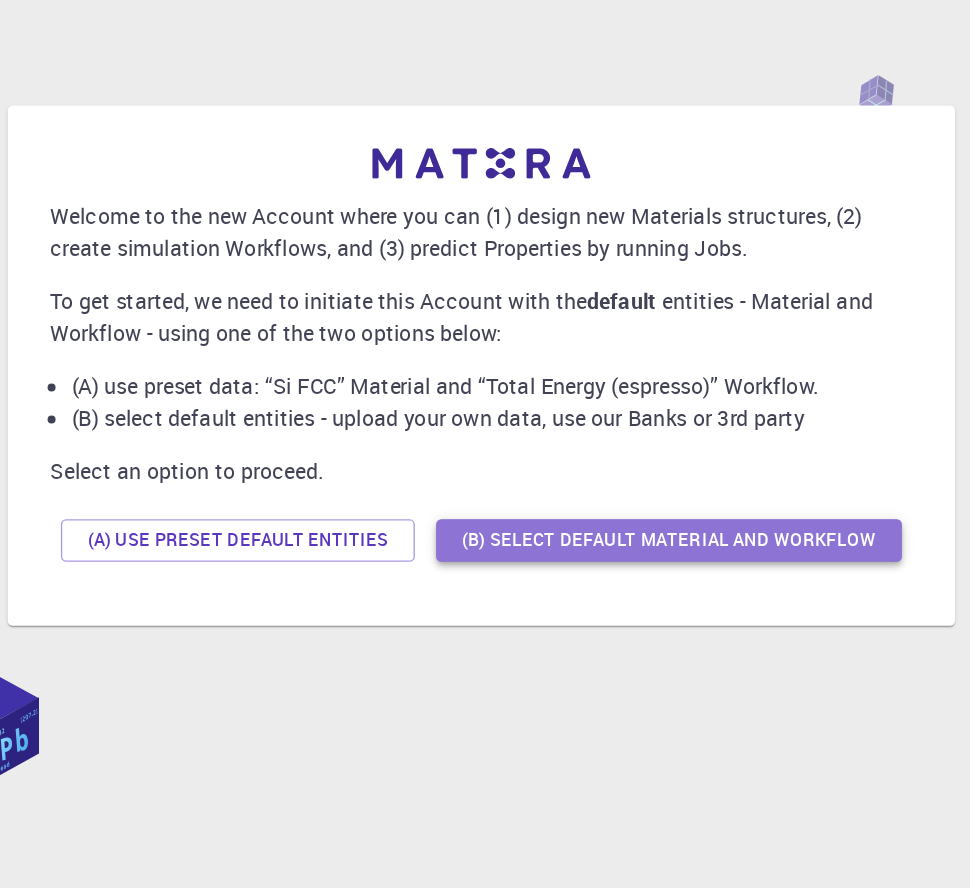 click on "(B) Select default material and workflow" at bounding box center (626, 540) 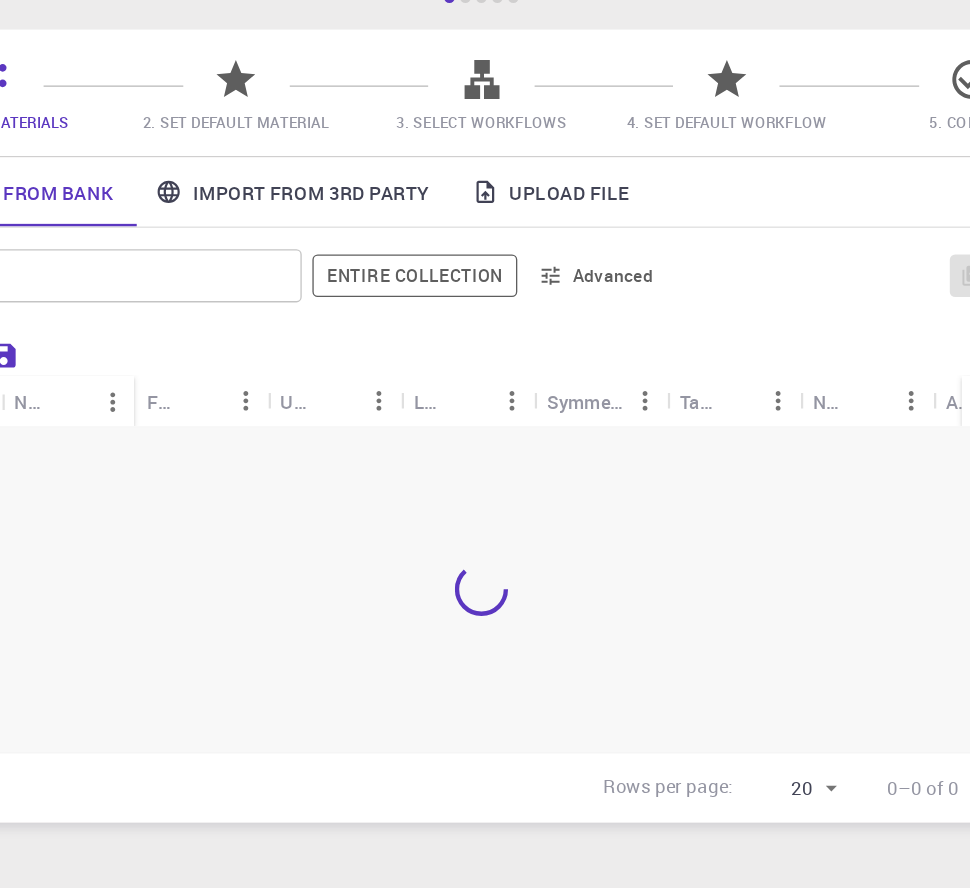 scroll, scrollTop: 23, scrollLeft: 0, axis: vertical 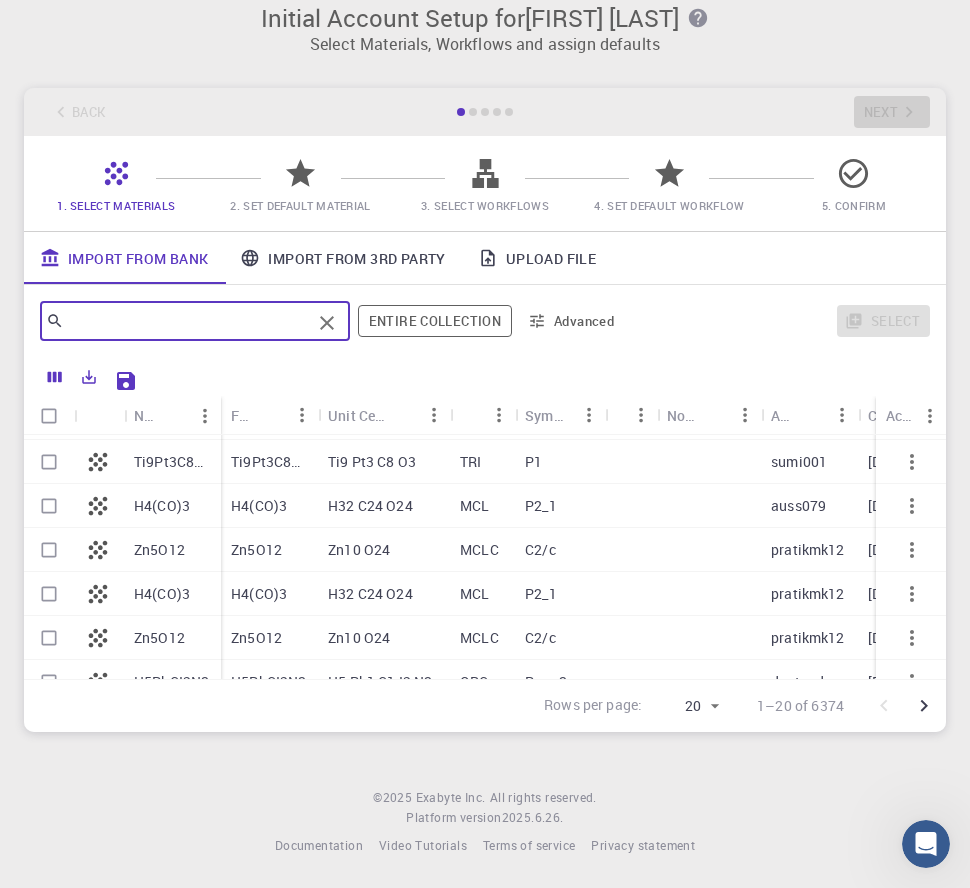 click at bounding box center (187, 321) 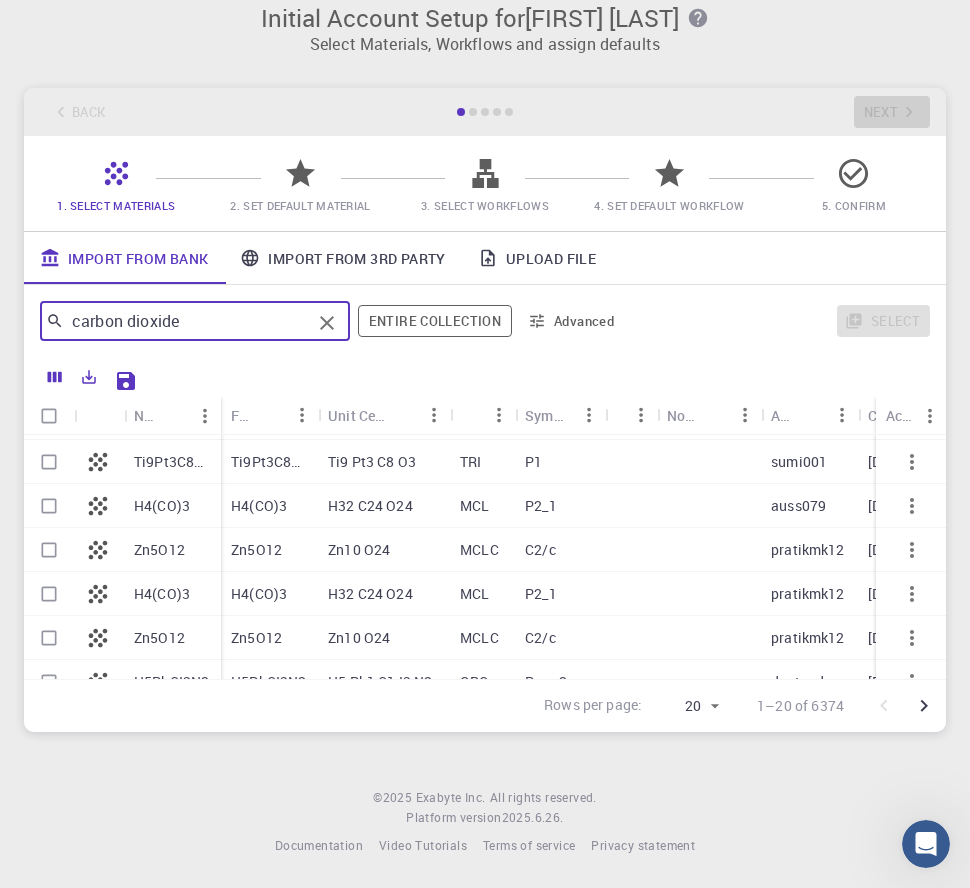 type on "carbon dioxide" 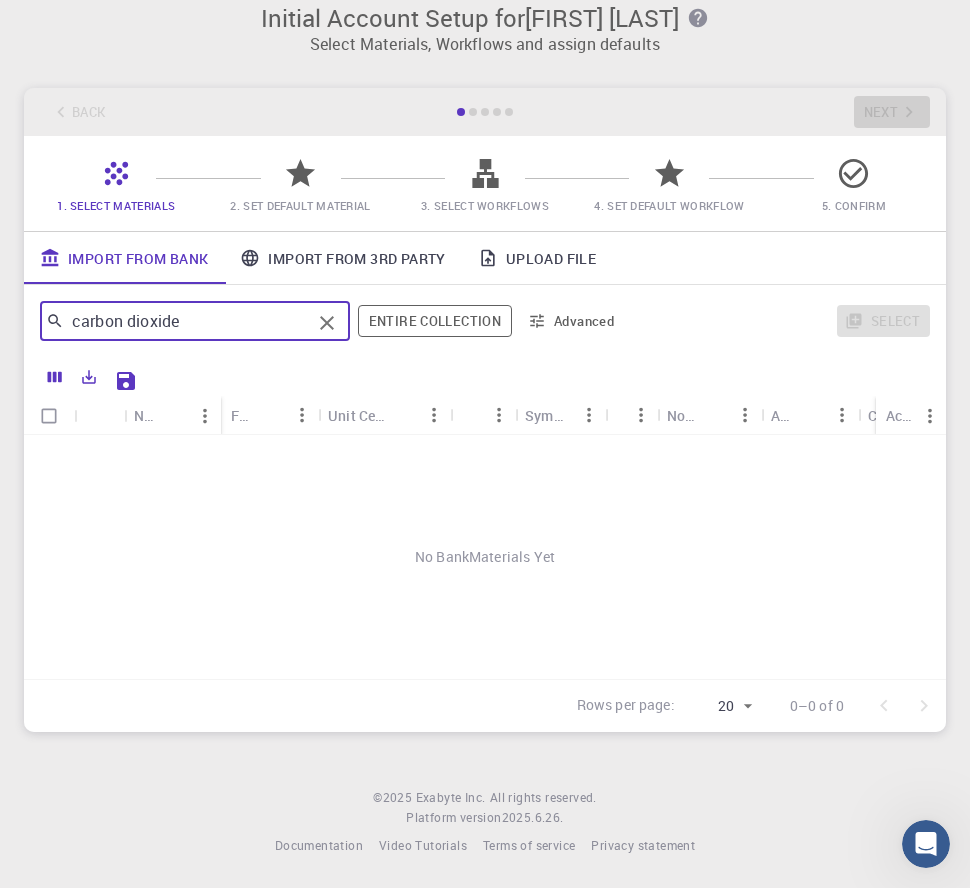 scroll, scrollTop: 0, scrollLeft: 0, axis: both 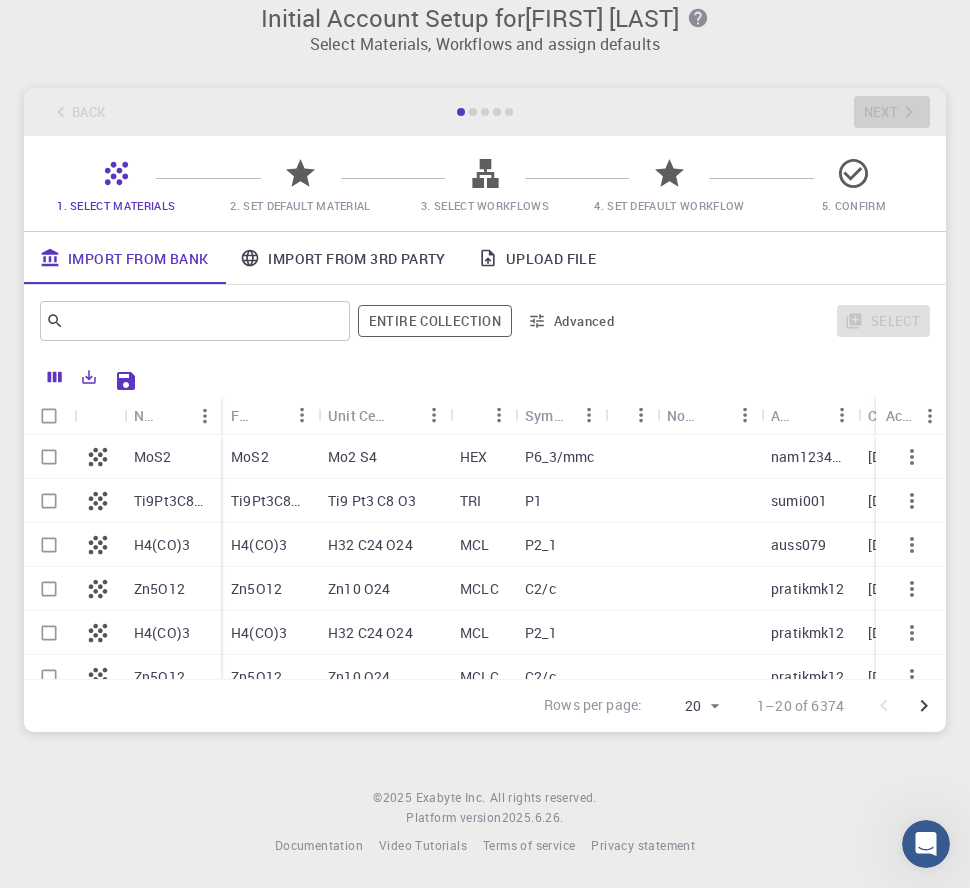 click on "Initial Account Setup for  [FIRST] [LAST] Select Materials, Workflows and assign defaults Back Next 1. Select Materials 2. Set Default Material 3. Select Workflows 4. Set Default Workflow 5. Confirm Import From Bank Import From 3rd Party Upload File ​ Entire collection Advanced Select Name Formula Unit Cell Formula Lattice Symmetry Tags Non-periodic Account Created Updated Actions MoS2 Ti9Pt3C8O3 H4(CO)3 Zn5O12 H4(CO)3 Zn5O12 H5PbCI3N2 Fe3O4 LiC26 MoS2 Mo2 S4 HEX P6_3/mmc nam123456 [DATE] [TIME] [DATE] [TIME] Ti9Pt3C8O3 Ti9 Pt3 C8 O3 TRI P1 sumi001 [DATE] [TIME] [DATE] [TIME] H4(CO)3 H32 C24 O24 MCL P2_1 auss079 [DATE] [TIME] [DATE] [TIME] Zn5O12 Zn10 O24 MCLC C2/c pratikmk12 [DATE] [TIME] [DATE] [TIME] H4(CO)3 H32 C24 O24 MCL P2_1 pratikmk12 [DATE] [TIME] [DATE] [TIME] Zn5O12 Zn10 O24 MCLC C2/c pratikmk12 [DATE] [TIME] [DATE] [TIME] H5PbCI3N2 H5 Pb1 C1 I3 N2 ORC Pmm2 dostondev [DATE] [TIME] [DATE] [TIME] Fe3O4 Fe6 O8 FCC Fd-3m qwerty [DATE] [TIME] [DATE] [TIME] TRI" at bounding box center [485, 368] 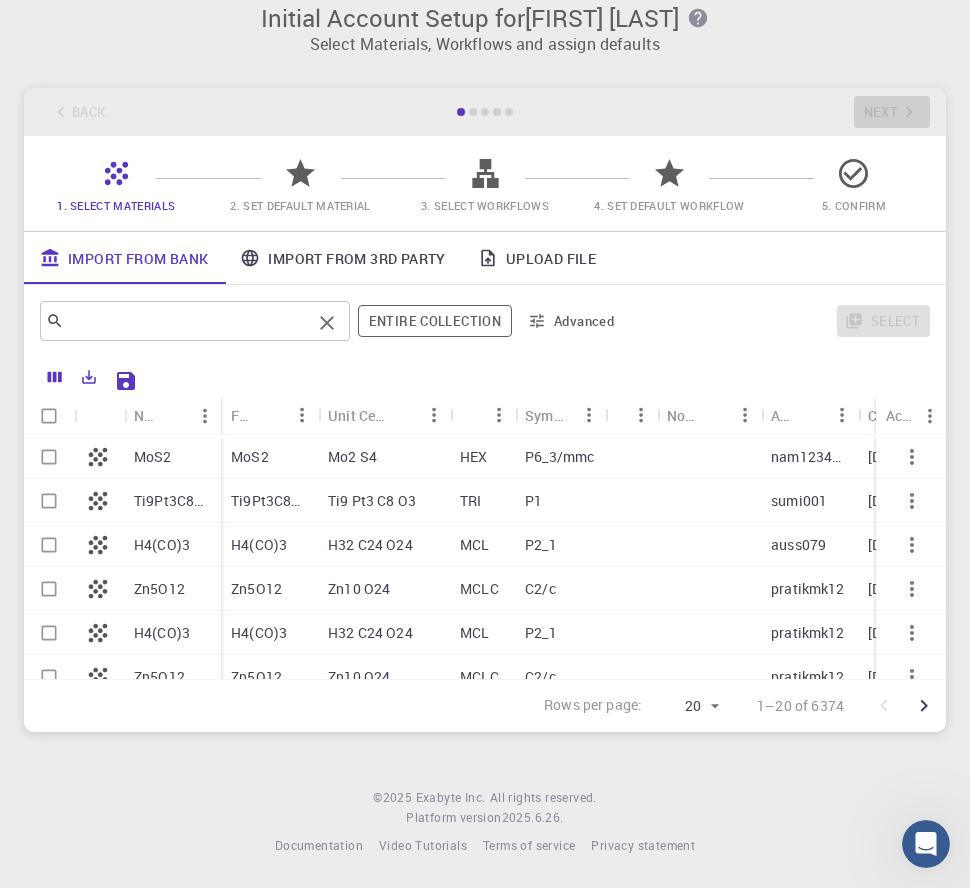 click at bounding box center (326, 323) 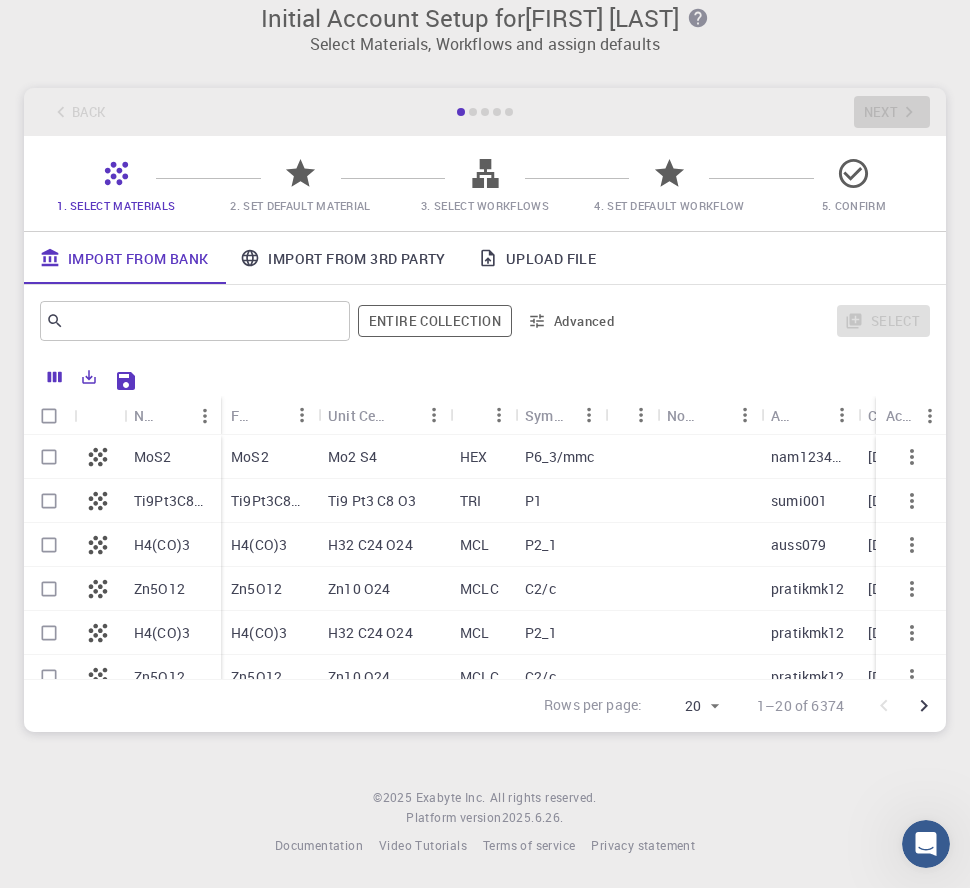 click on "MoS2" at bounding box center [269, 457] 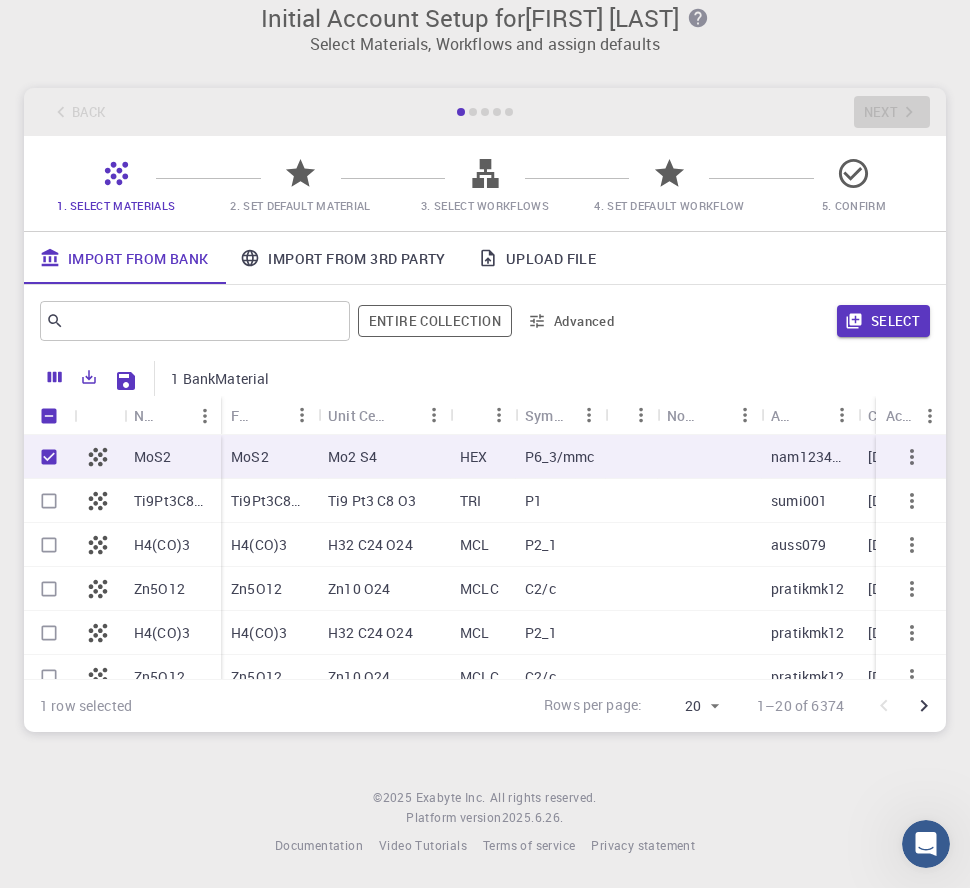 click on "MoS2" at bounding box center [269, 457] 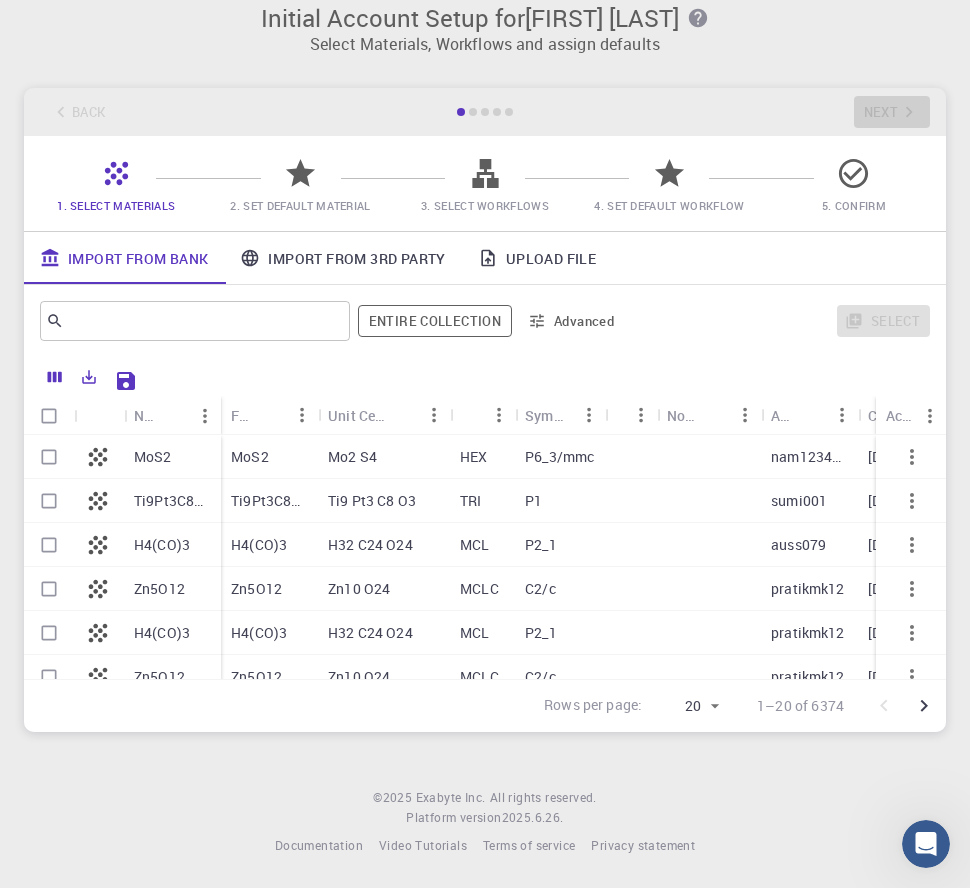 click on "3. Select Workflows" at bounding box center (485, 205) 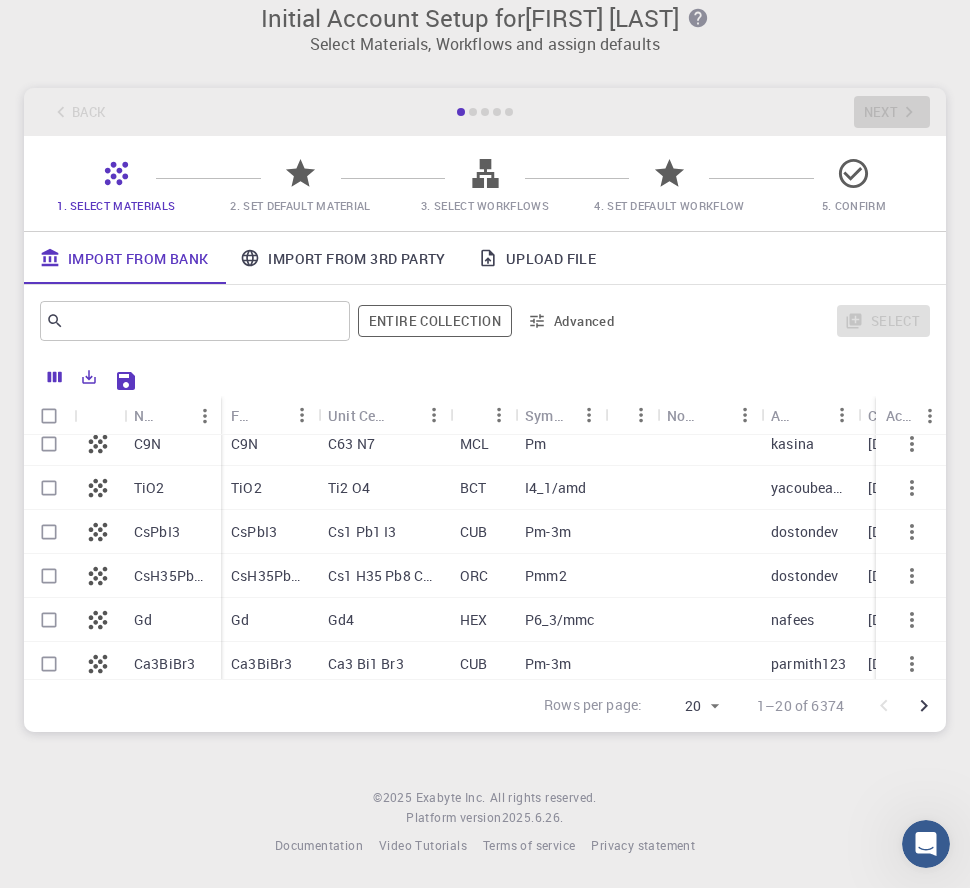 scroll, scrollTop: 628, scrollLeft: 0, axis: vertical 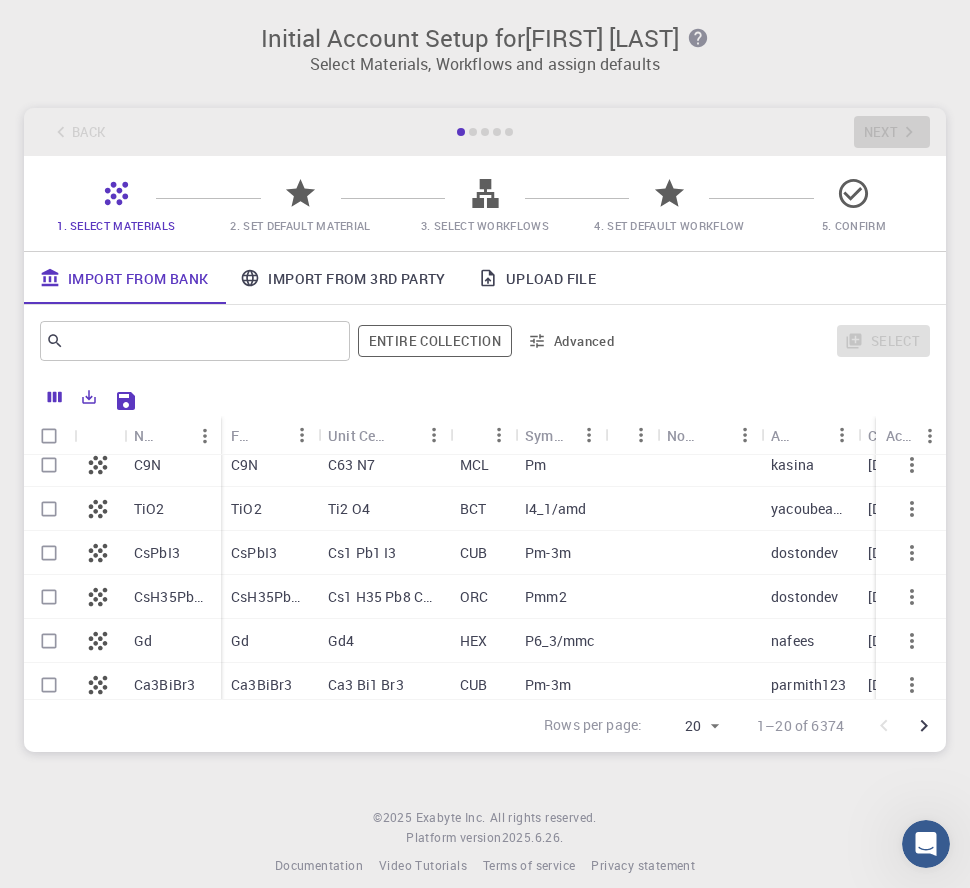 click on "Upload File" at bounding box center [537, 278] 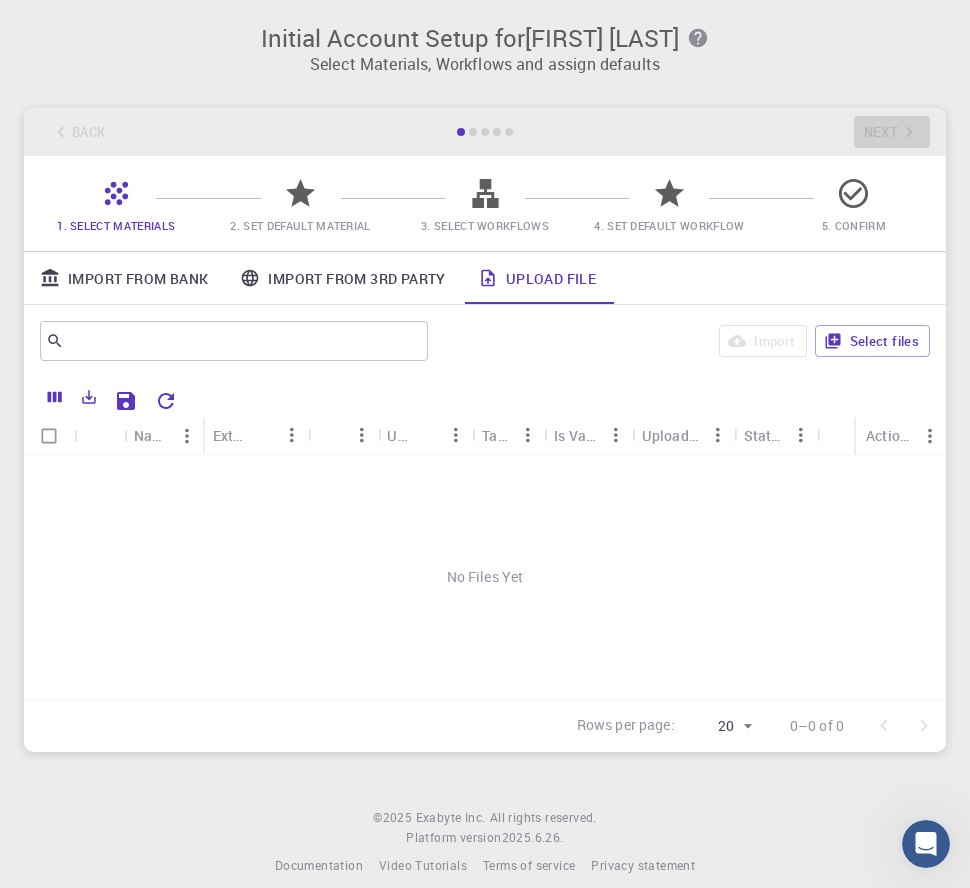click on "Back Next" at bounding box center (485, 132) 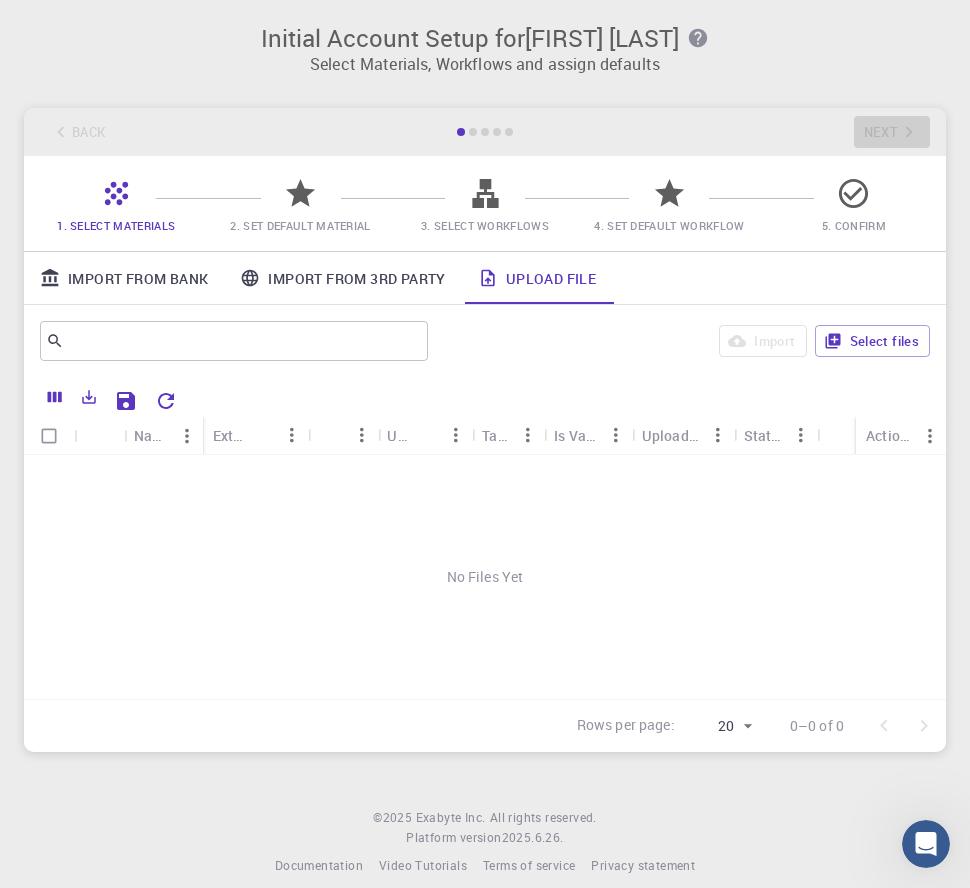 click on "1. Select Materials" at bounding box center [116, 225] 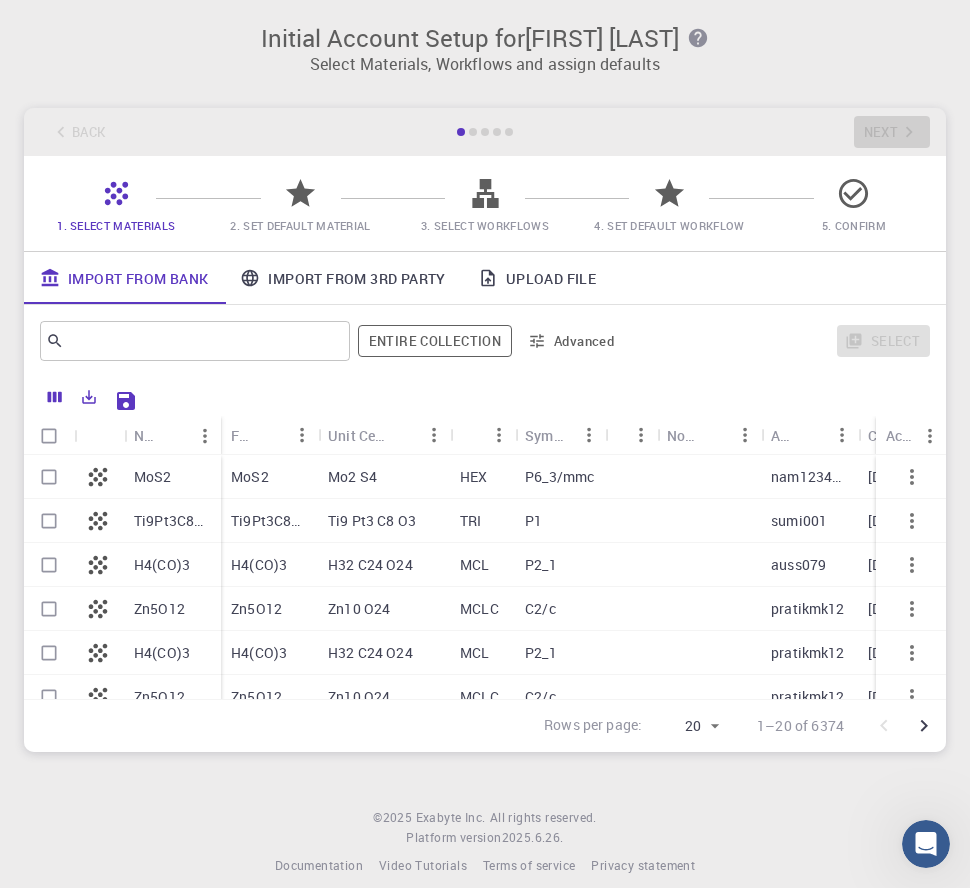scroll, scrollTop: 23, scrollLeft: 0, axis: vertical 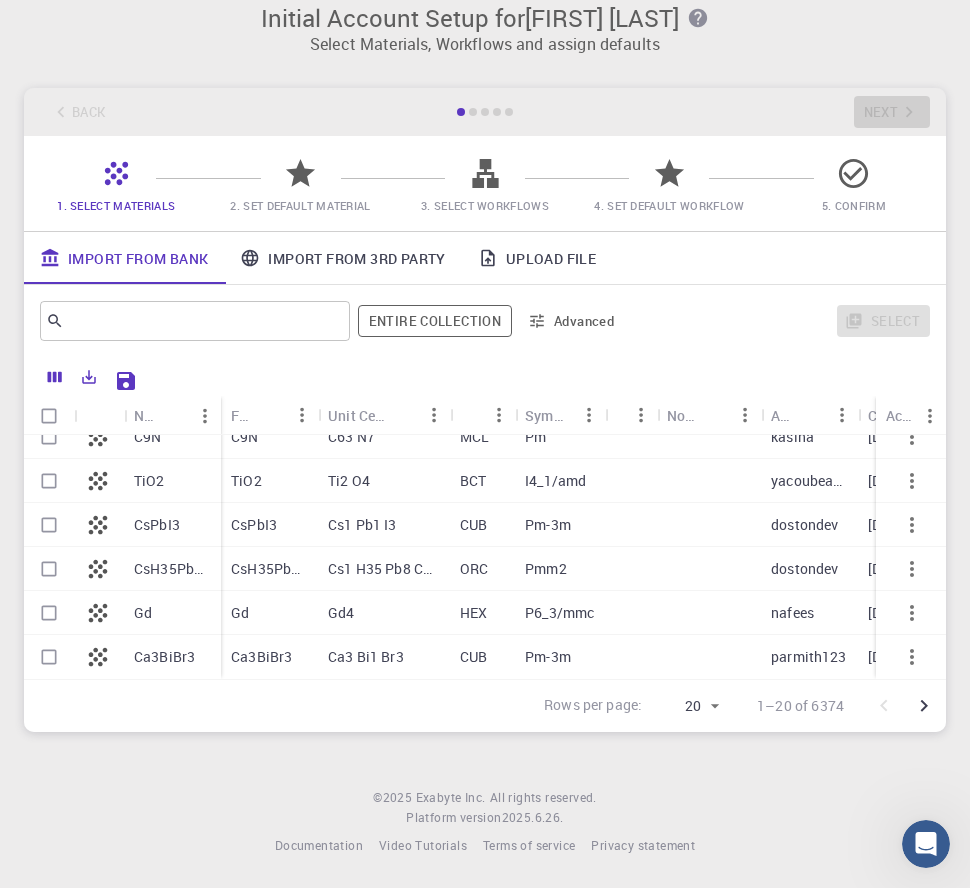 click at bounding box center (99, 657) 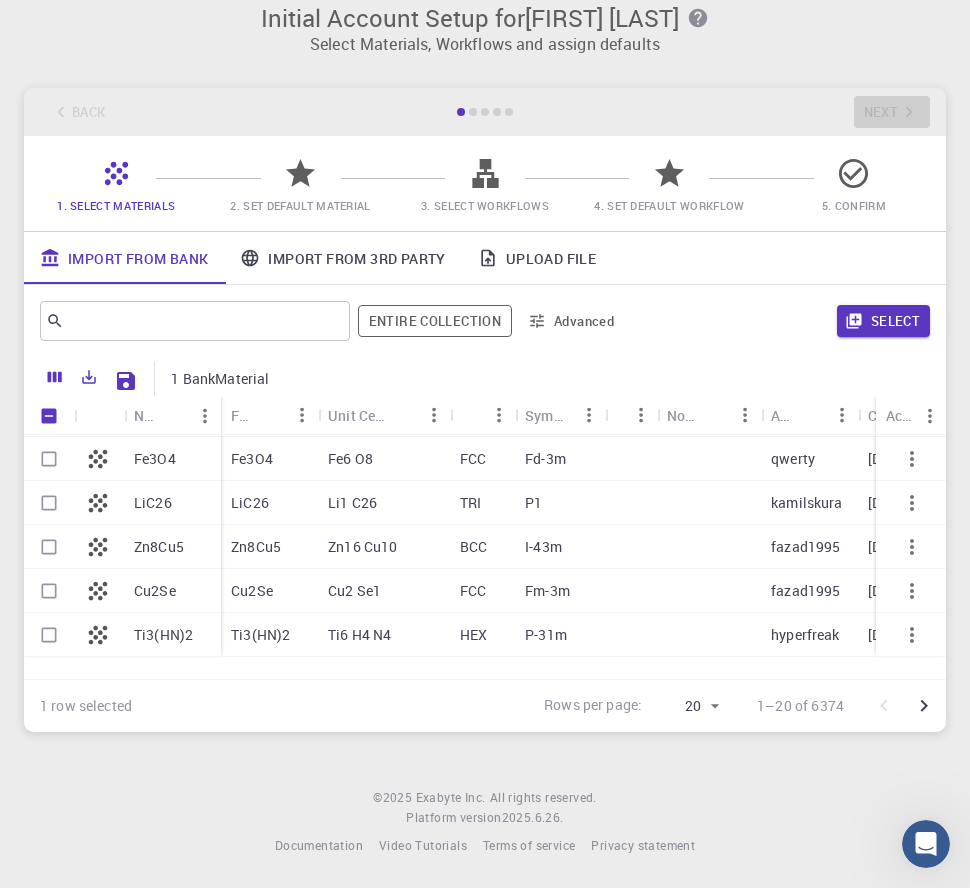 scroll, scrollTop: 0, scrollLeft: 0, axis: both 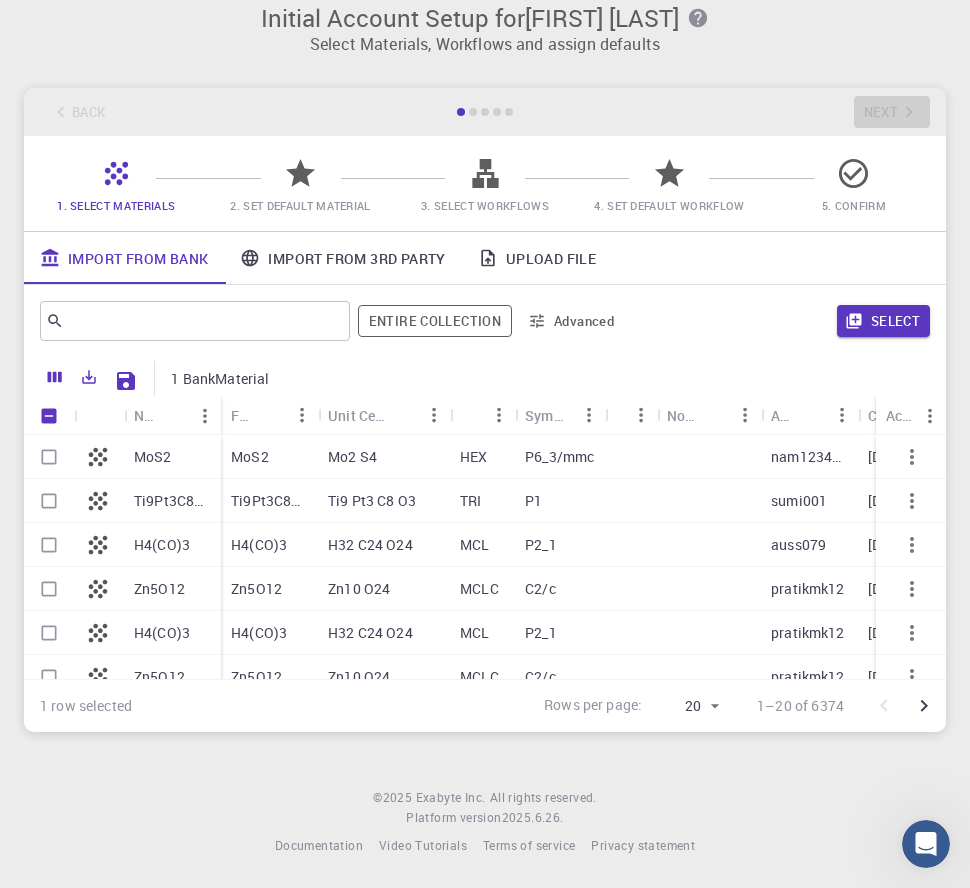 click 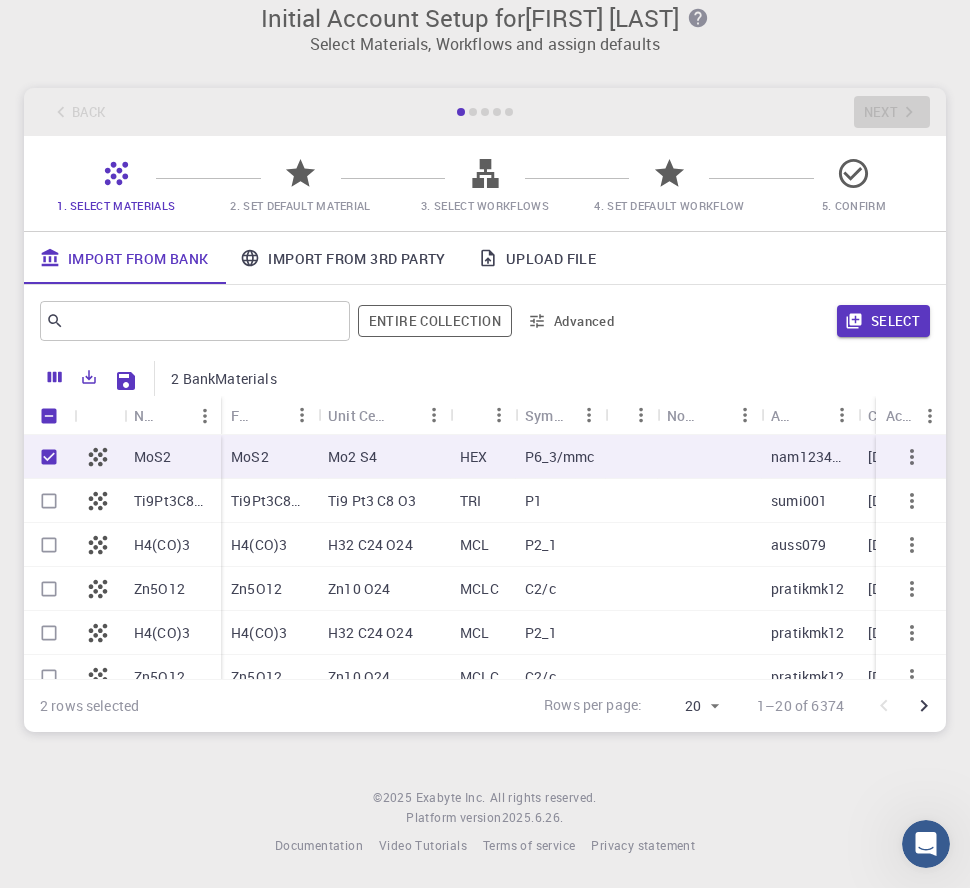 click 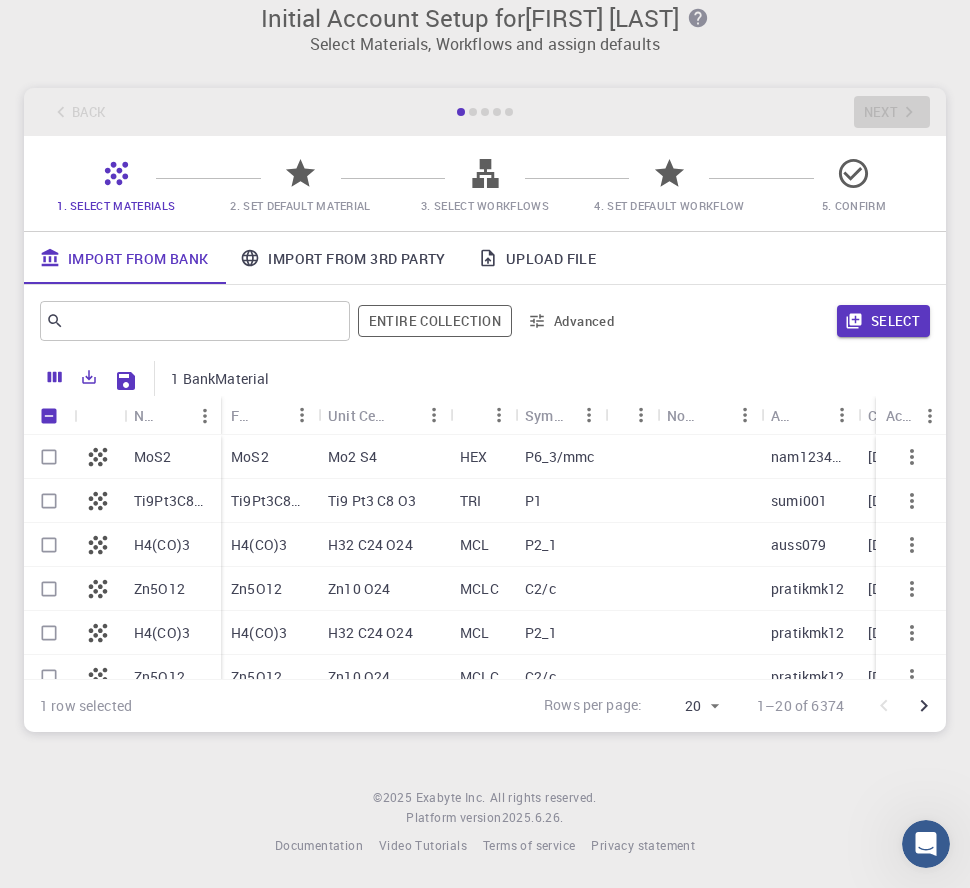 scroll, scrollTop: 636, scrollLeft: 0, axis: vertical 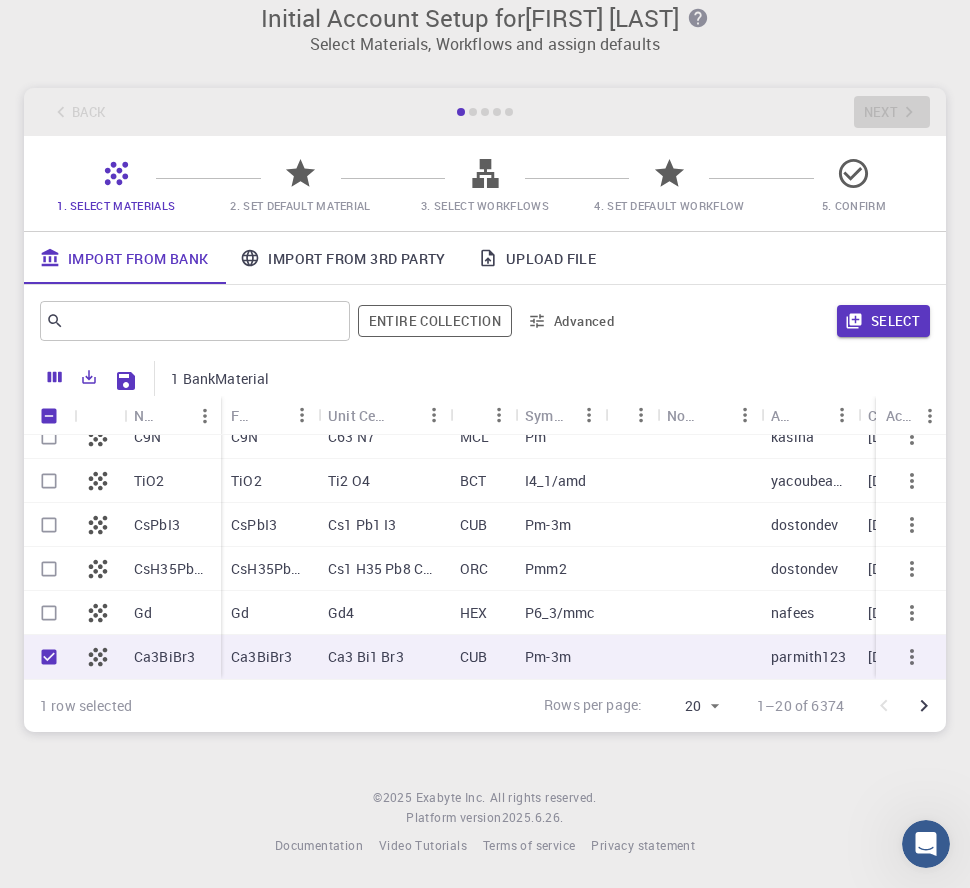 click 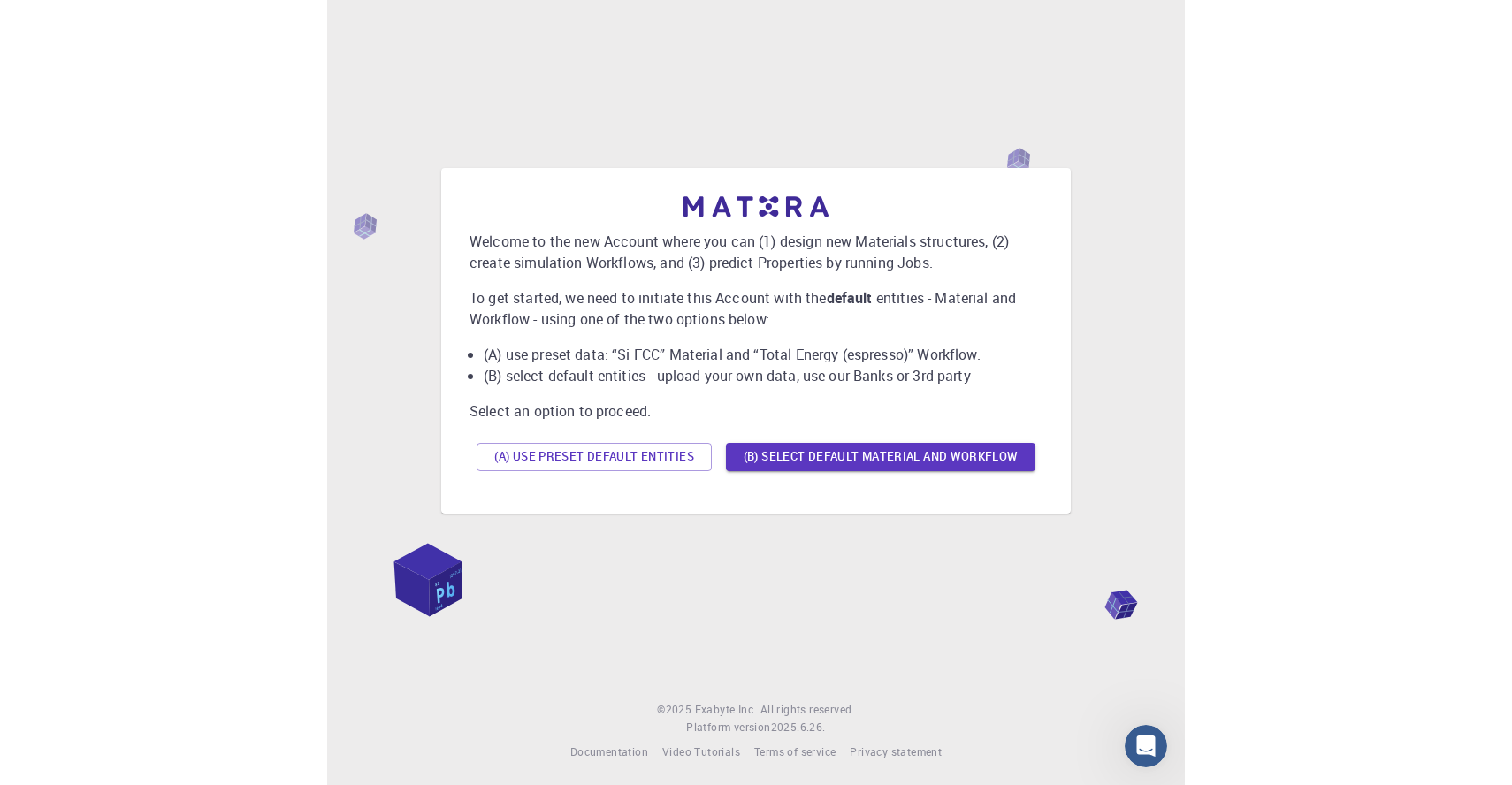 scroll, scrollTop: 0, scrollLeft: 0, axis: both 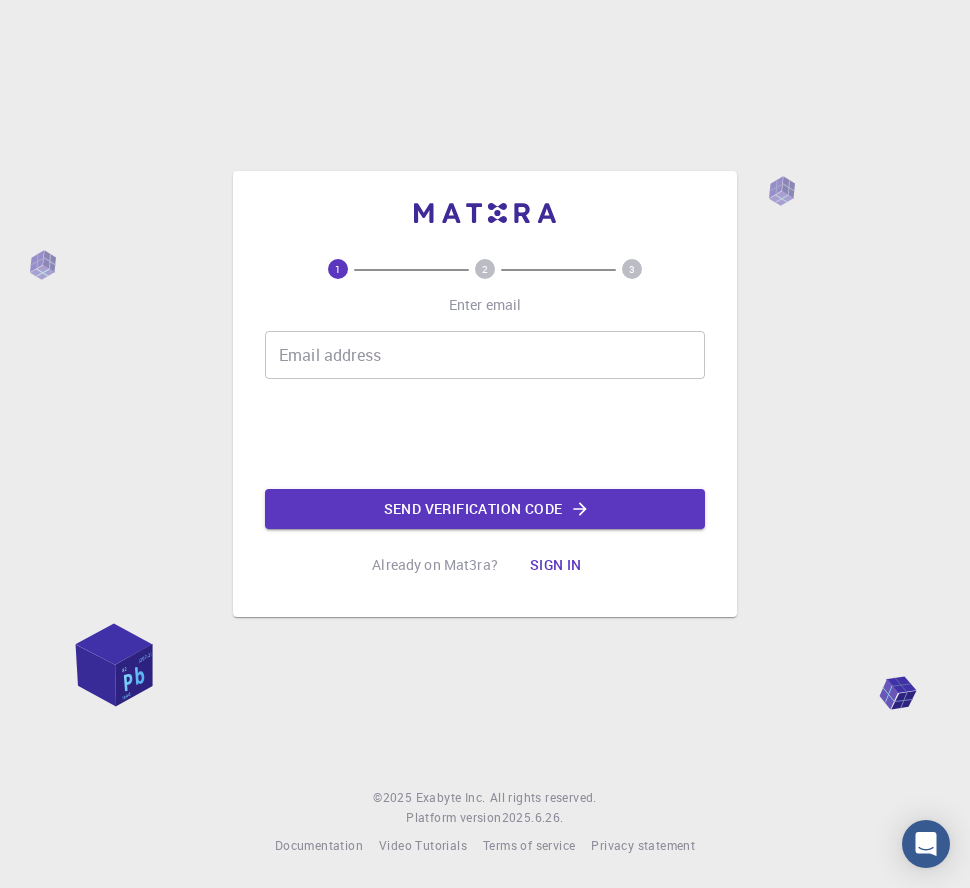 type on "[EMAIL]" 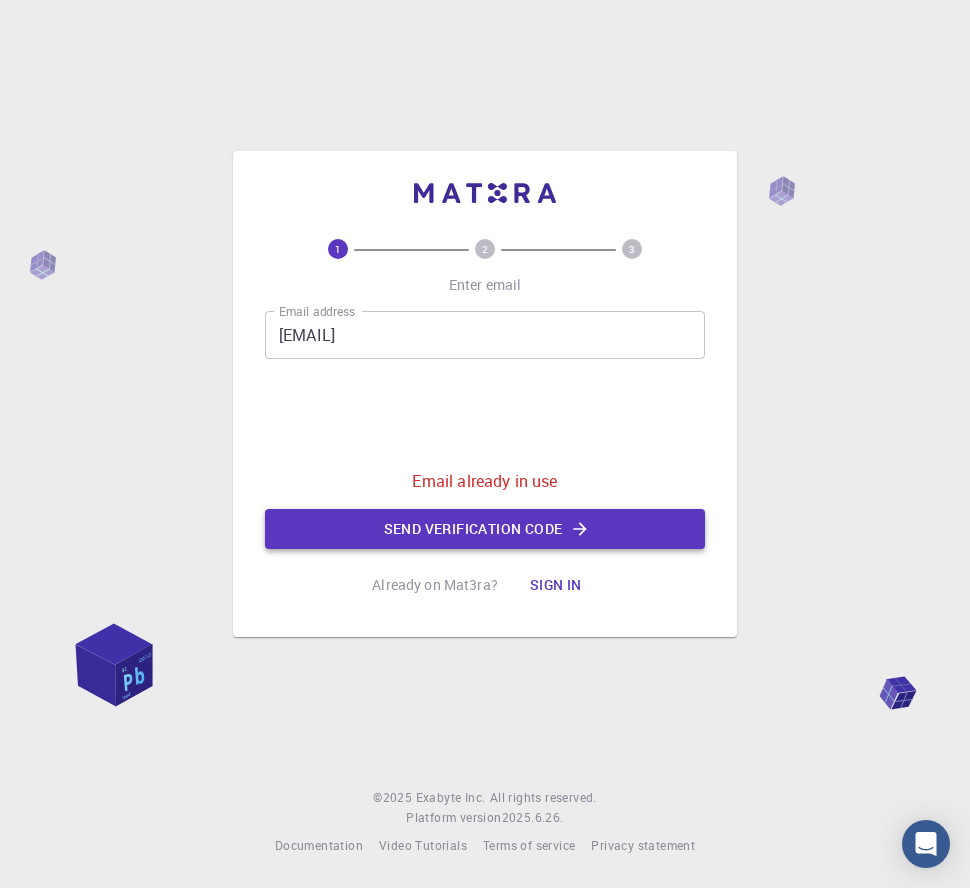 click on "Send verification code" at bounding box center [485, 529] 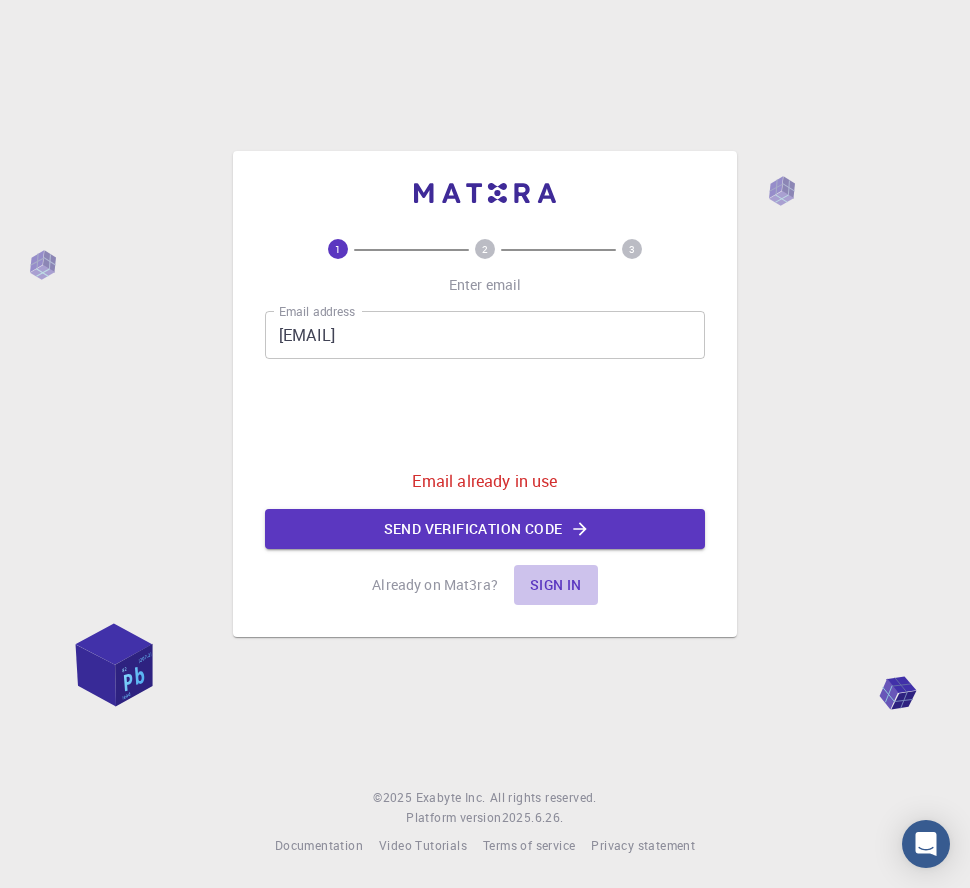 click on "Sign in" at bounding box center [556, 585] 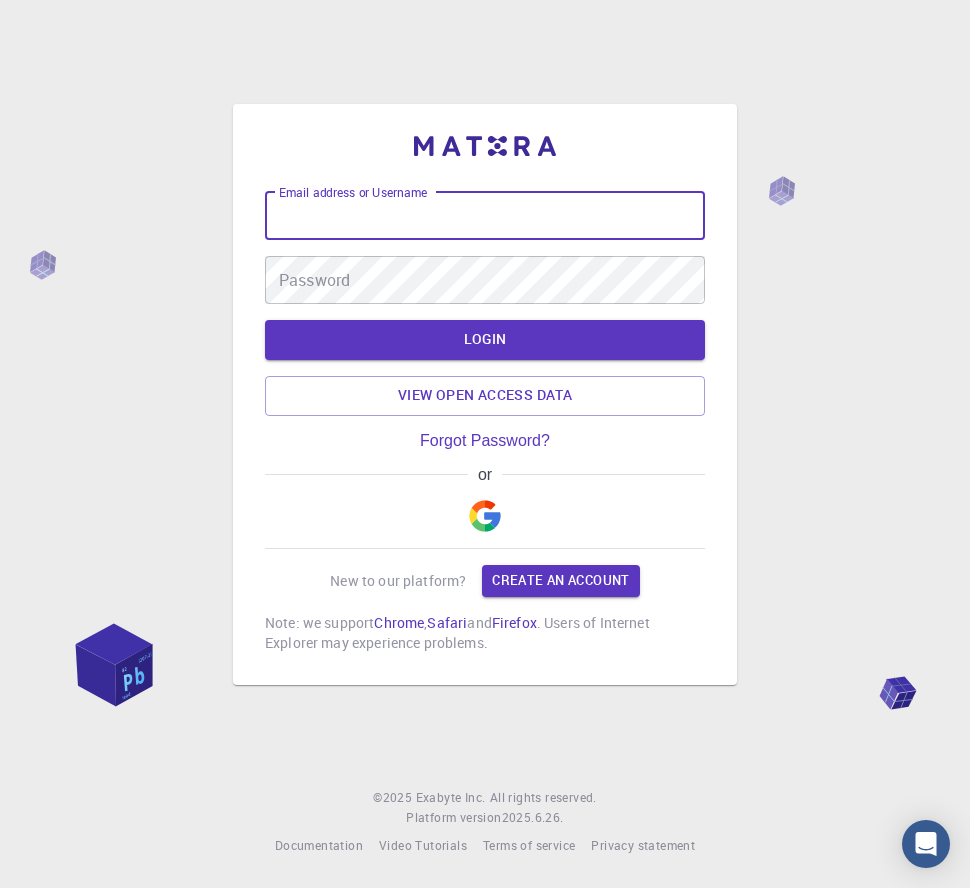 click on "Email address or Username" at bounding box center (485, 216) 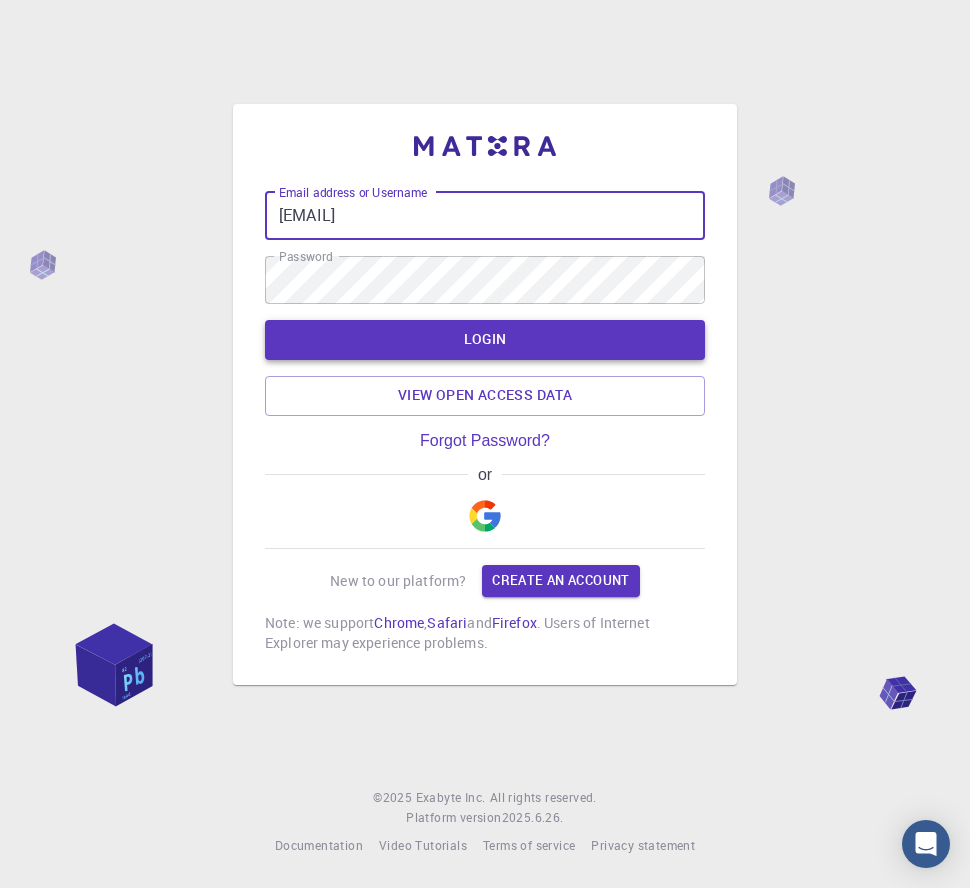 click on "LOGIN" at bounding box center (485, 340) 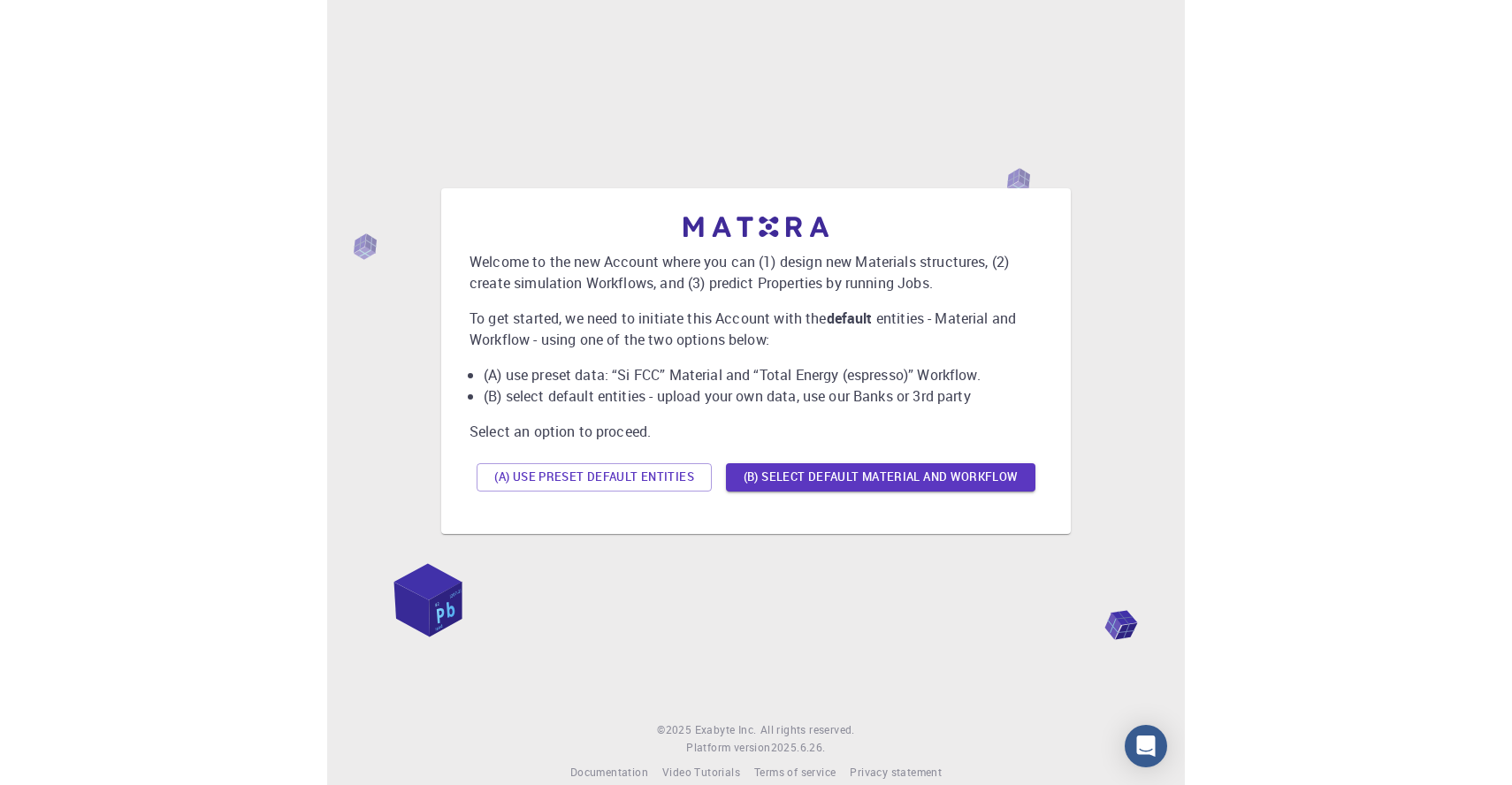scroll, scrollTop: 0, scrollLeft: 0, axis: both 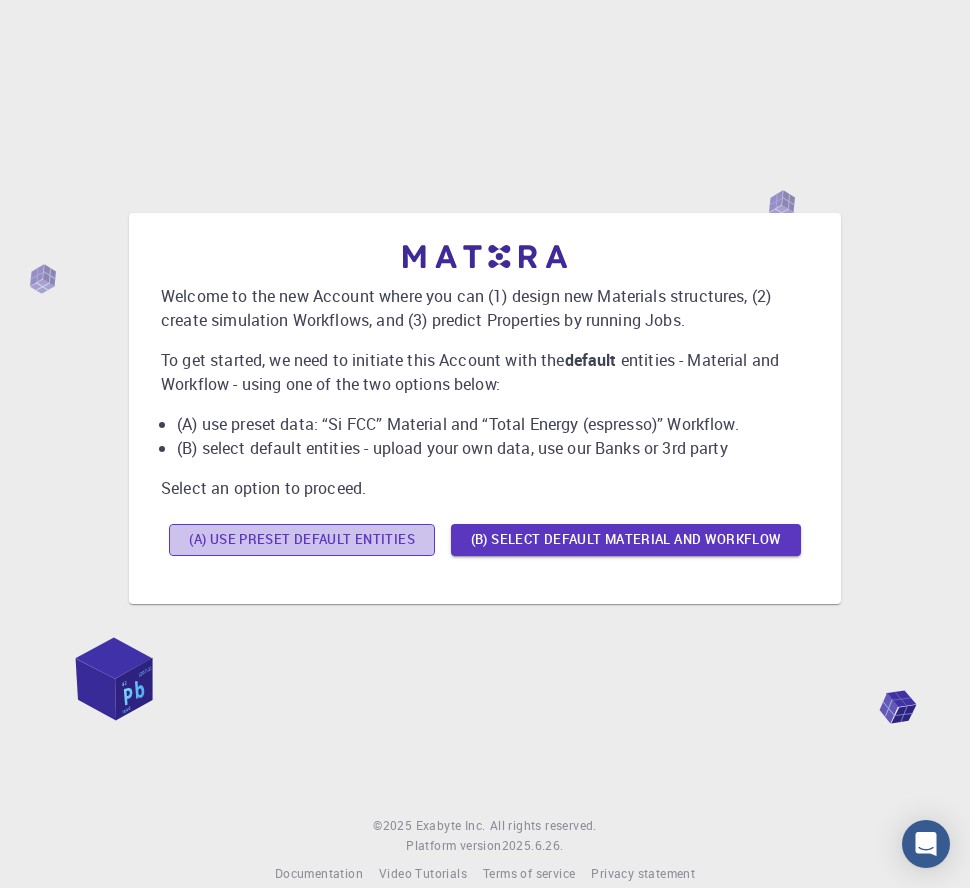 click on "(A) Use preset default entities" at bounding box center (302, 540) 